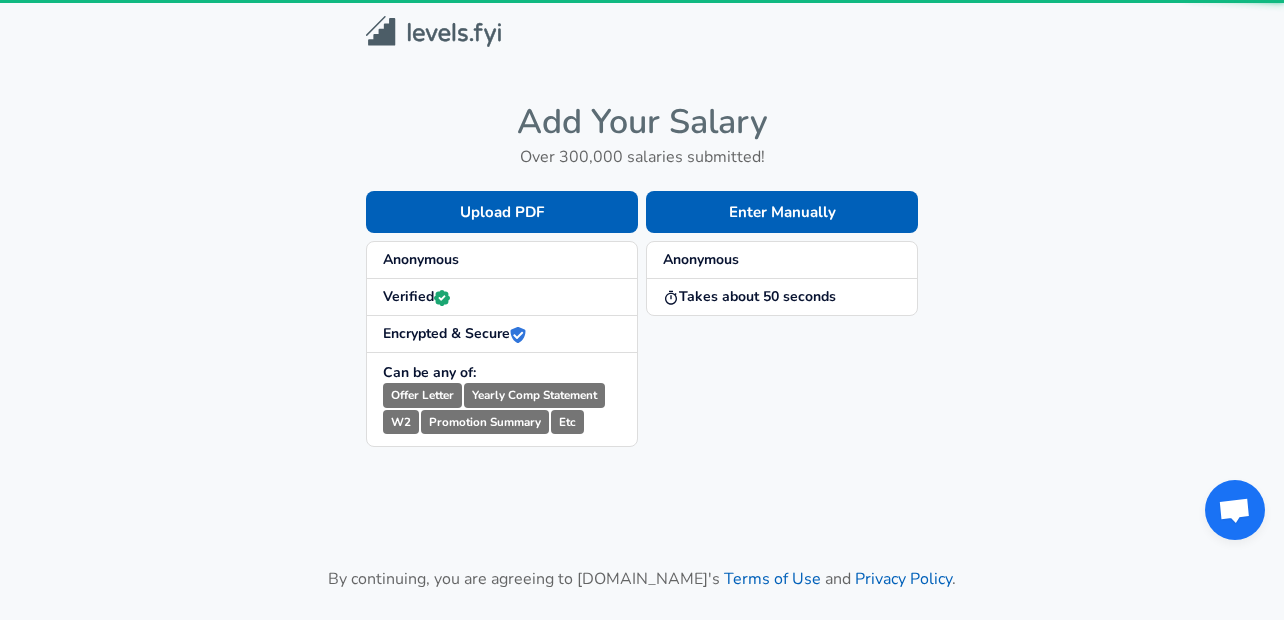 scroll, scrollTop: 0, scrollLeft: 0, axis: both 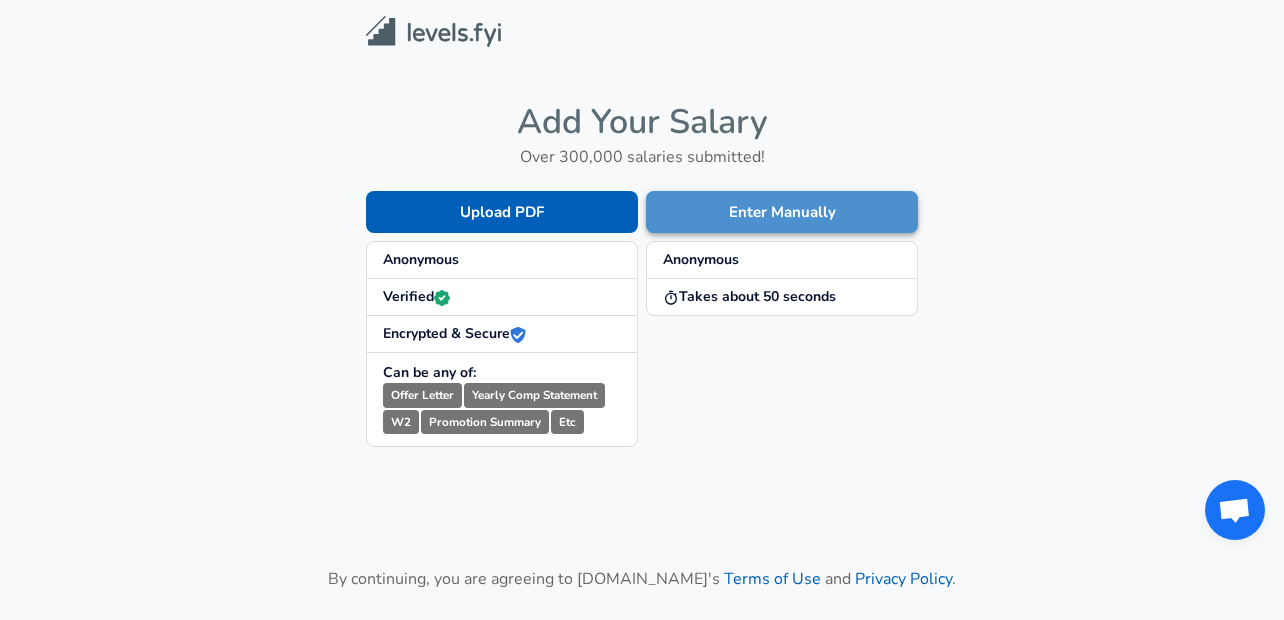 click on "Enter Manually" at bounding box center (782, 212) 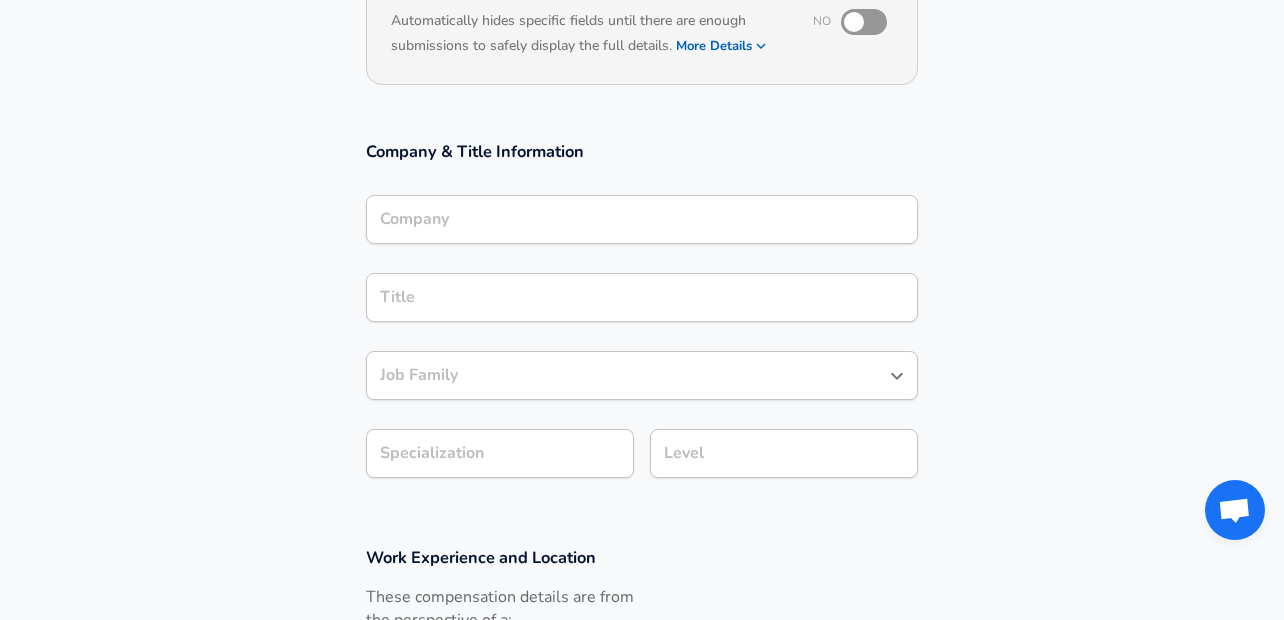 scroll, scrollTop: 280, scrollLeft: 0, axis: vertical 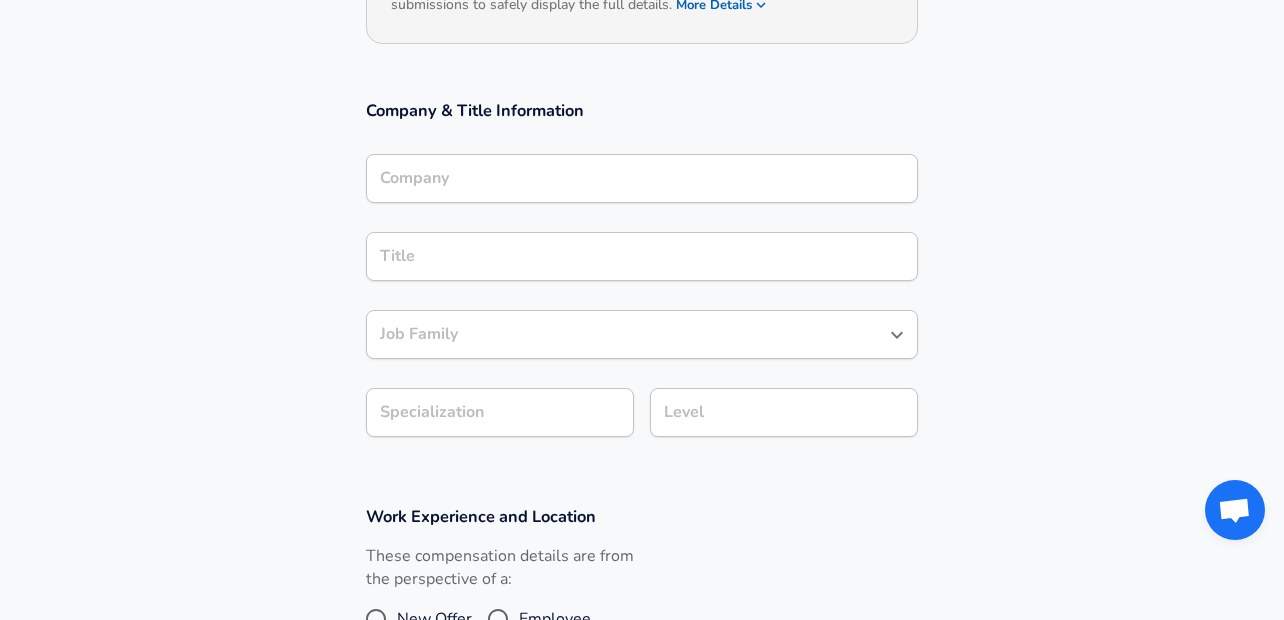 click on "Company" at bounding box center [642, 178] 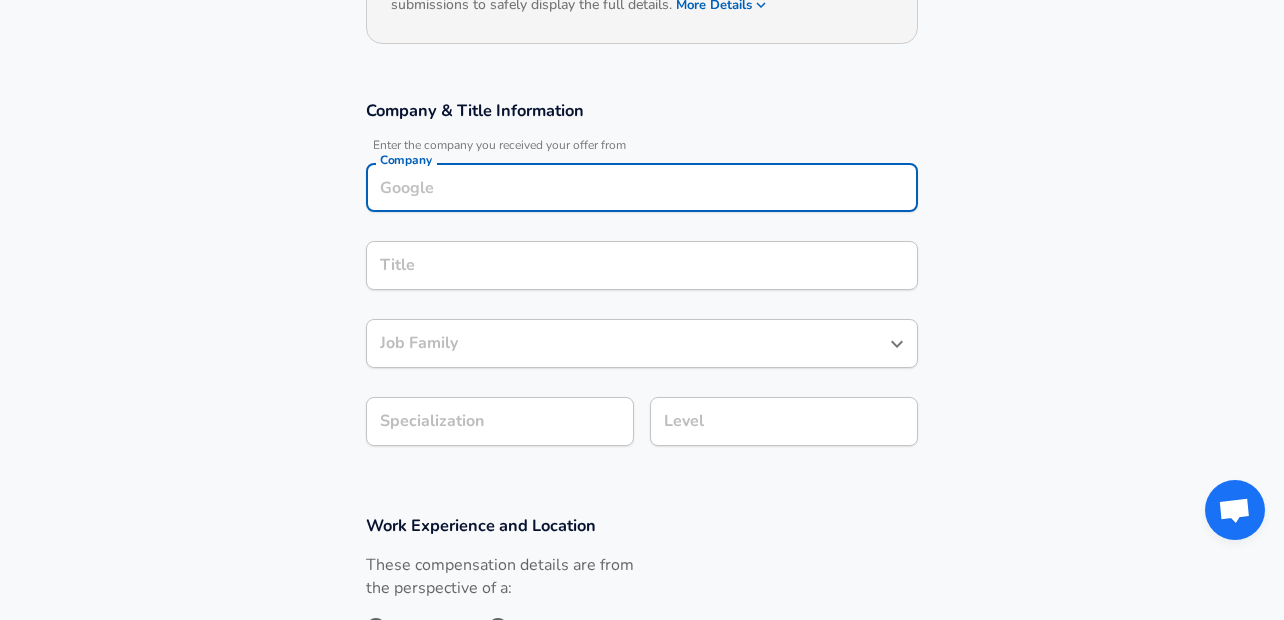scroll, scrollTop: 300, scrollLeft: 0, axis: vertical 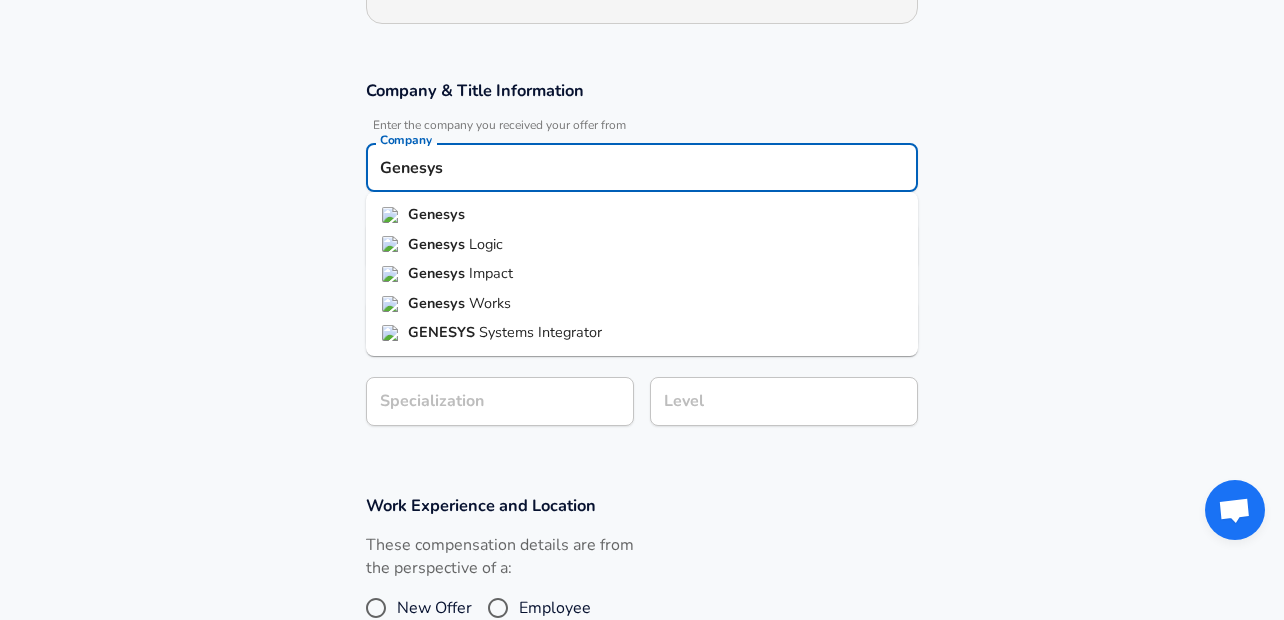click on "Genesys" at bounding box center (642, 215) 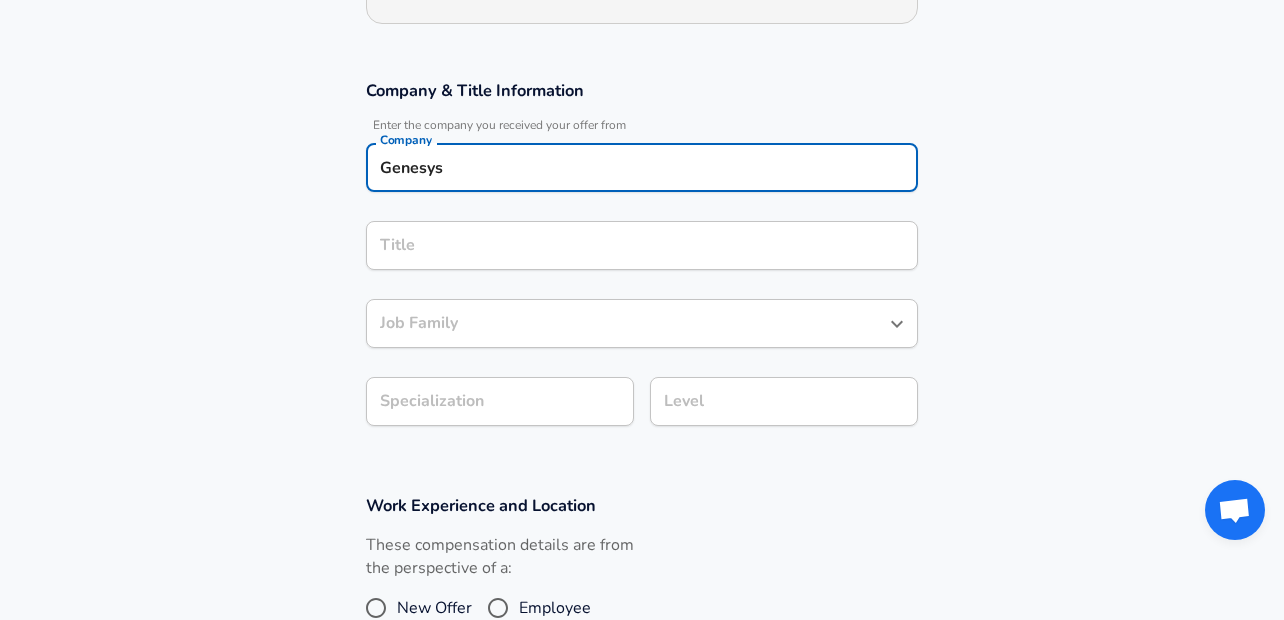 type on "Genesys" 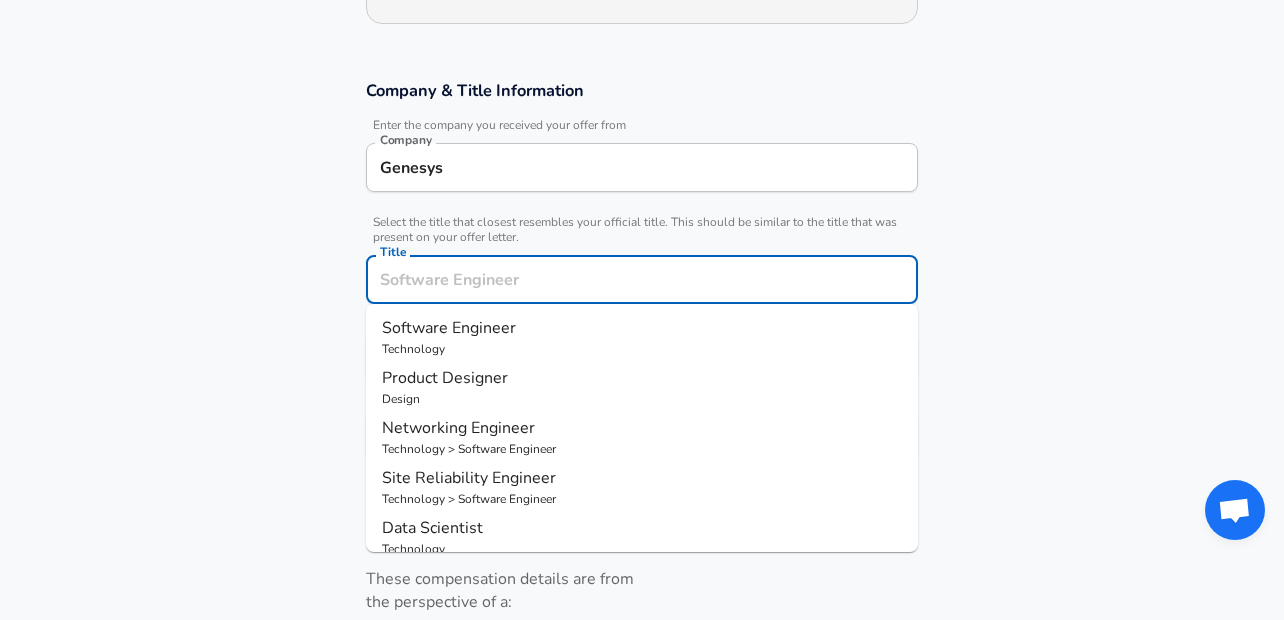 scroll, scrollTop: 340, scrollLeft: 0, axis: vertical 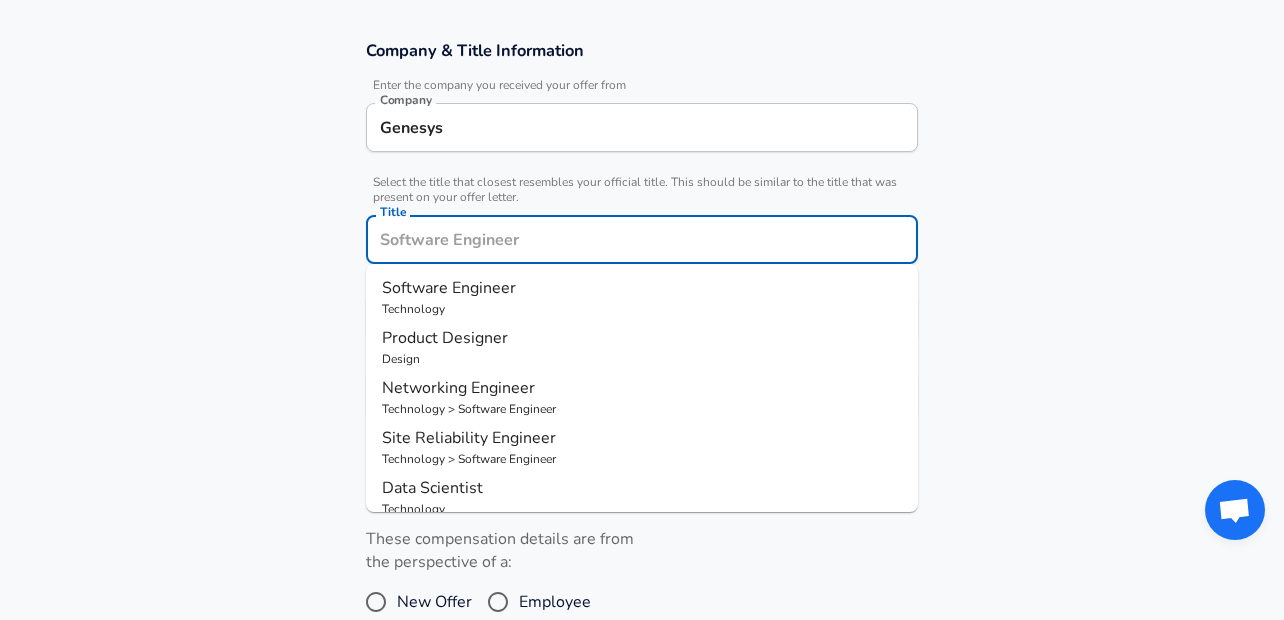 click on "Title" at bounding box center (642, 239) 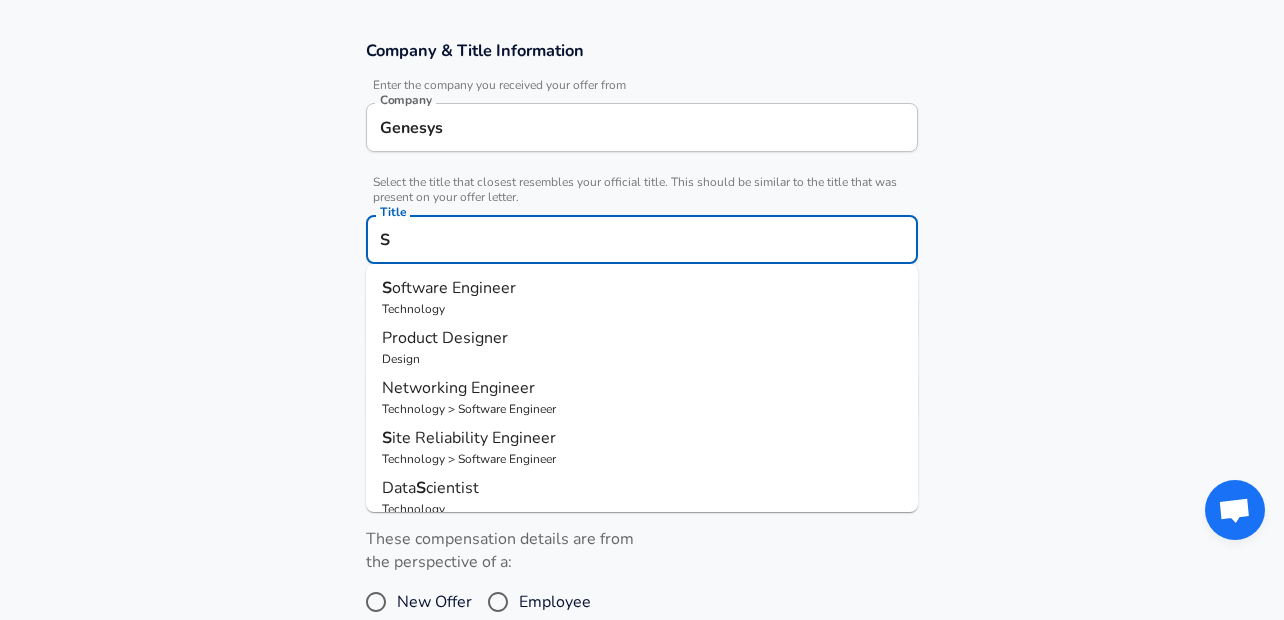 type on "o" 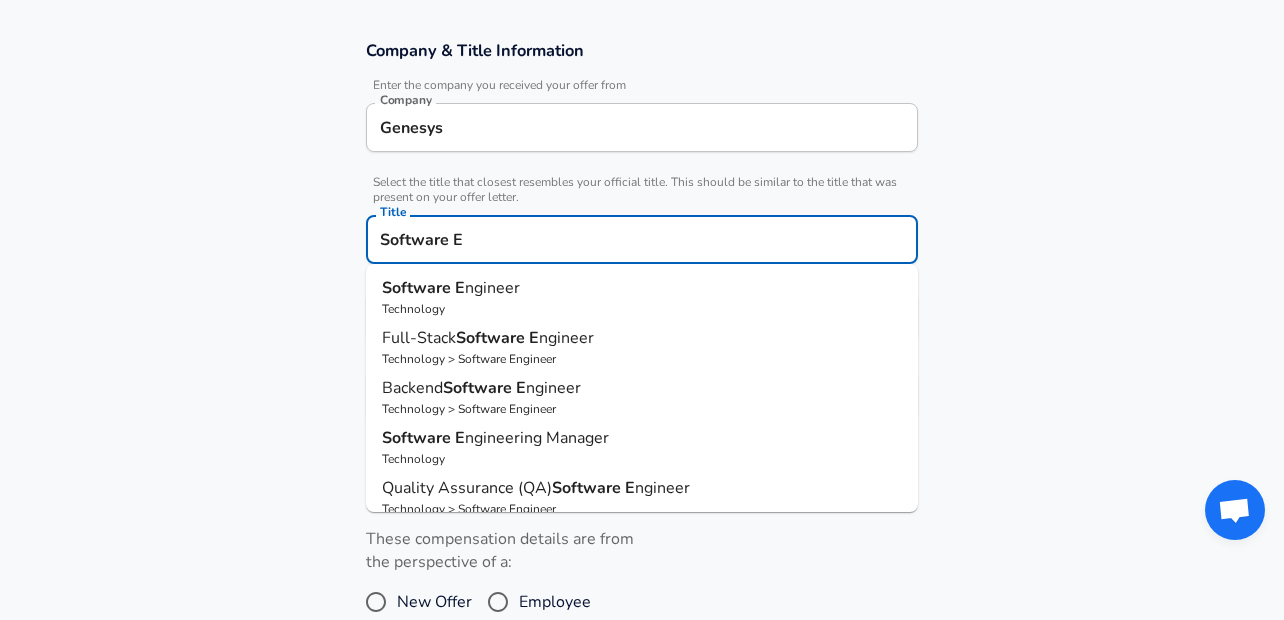 click on "Software" at bounding box center (418, 288) 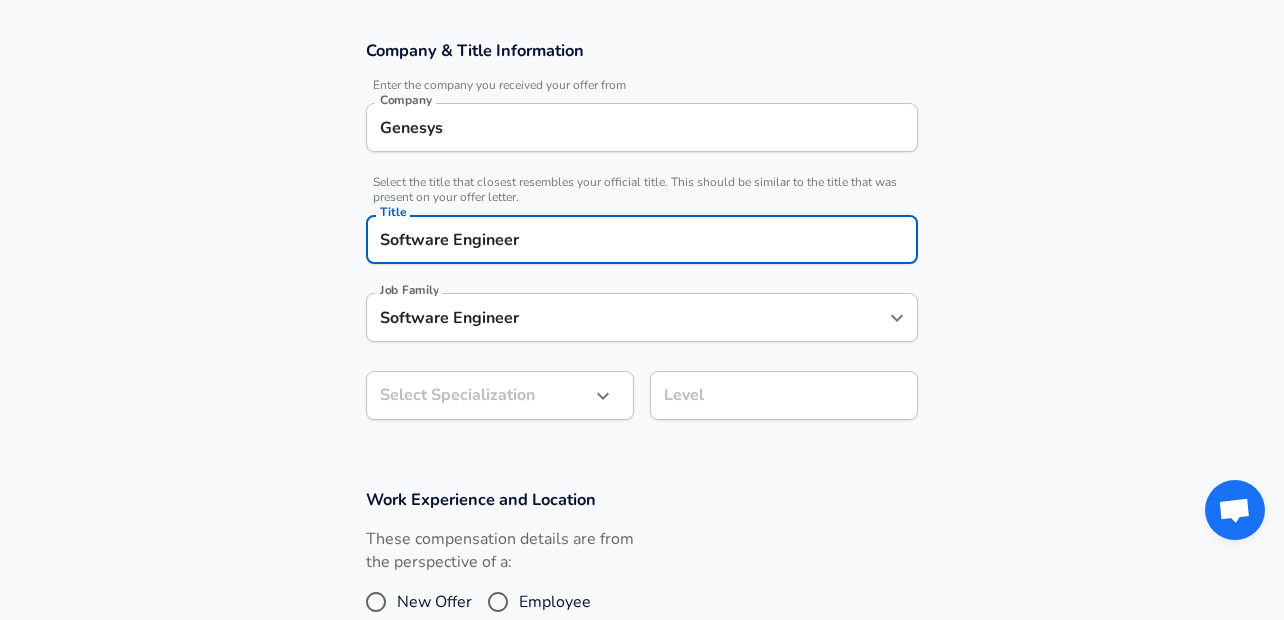 type on "Software Engineer" 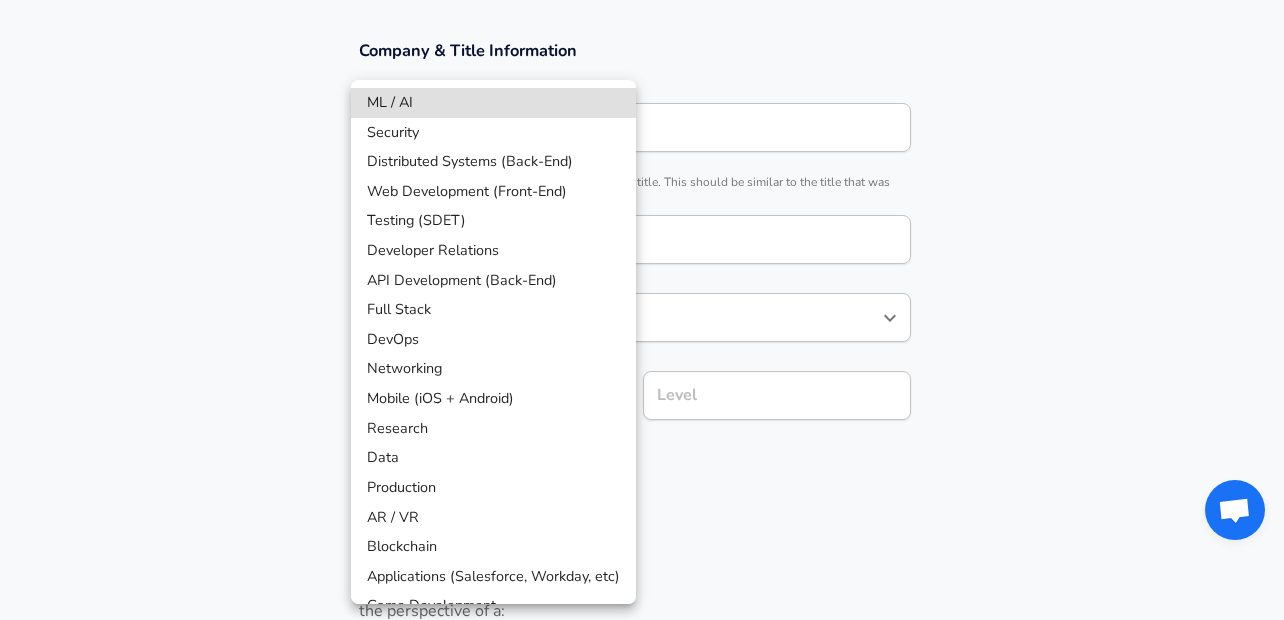 click on "Restart Add Your Salary Upload your offer letter   to verify your submission Enhance Privacy and Anonymity No Automatically hides specific fields until there are enough submissions to safely display the full details.   More Details Based on your submission and the data points that we have already collected, we will automatically hide and anonymize specific fields if there aren't enough data points to remain sufficiently anonymous. Company & Title Information   Enter the company you received your offer from Company Genesys Company   Select the title that closest resembles your official title. This should be similar to the title that was present on your offer letter. Title Software Engineer Title Job Family Software Engineer Job Family   Select a Specialization that best fits your role. If you can't find one, select 'Other' to enter a custom specialization Select Specialization ​ Select Specialization Level Level Work Experience and Location These compensation details are from the perspective of a: New Offer" at bounding box center (642, -30) 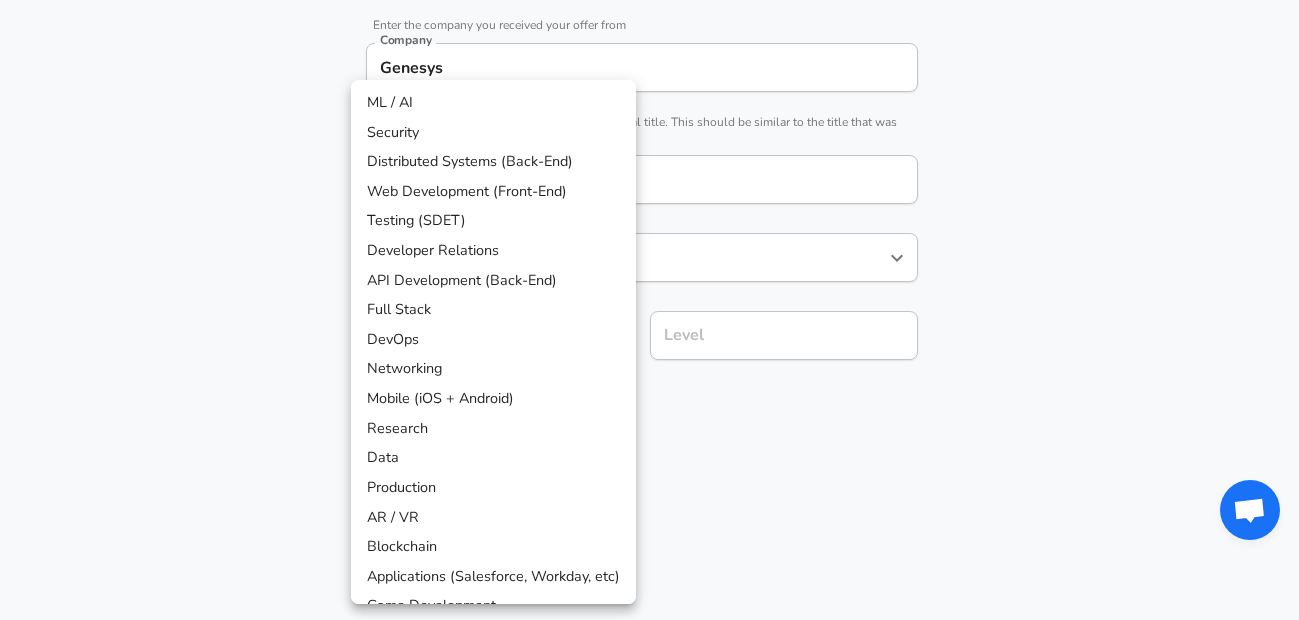 click at bounding box center [649, 310] 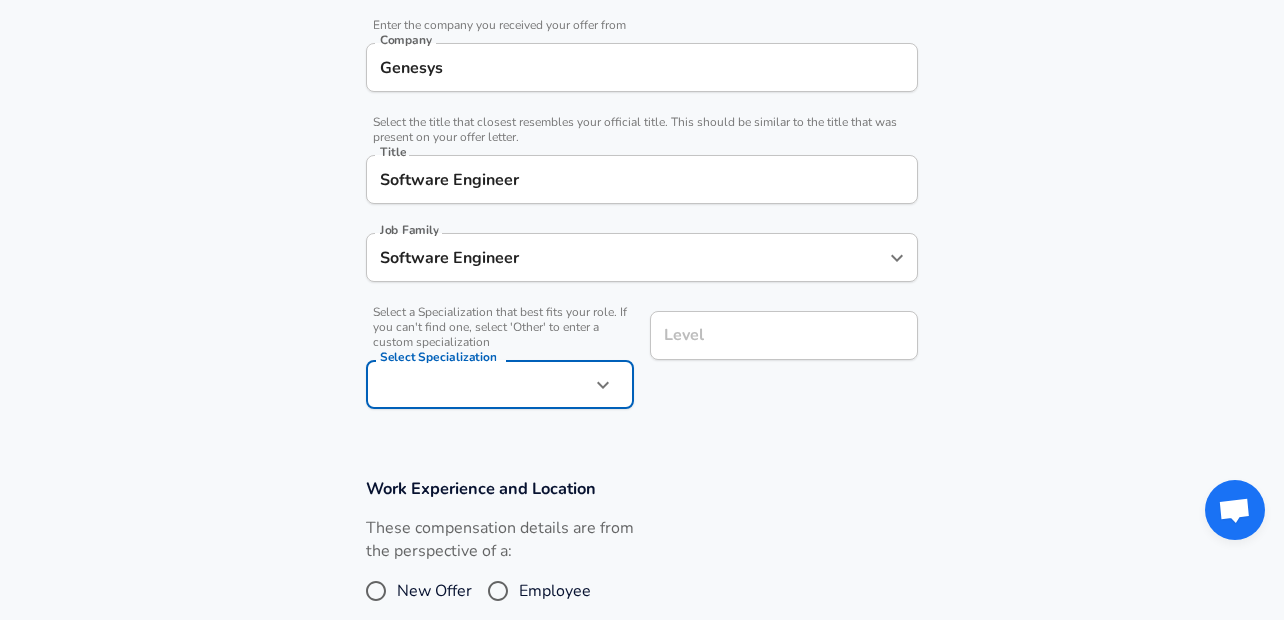 scroll, scrollTop: 440, scrollLeft: 0, axis: vertical 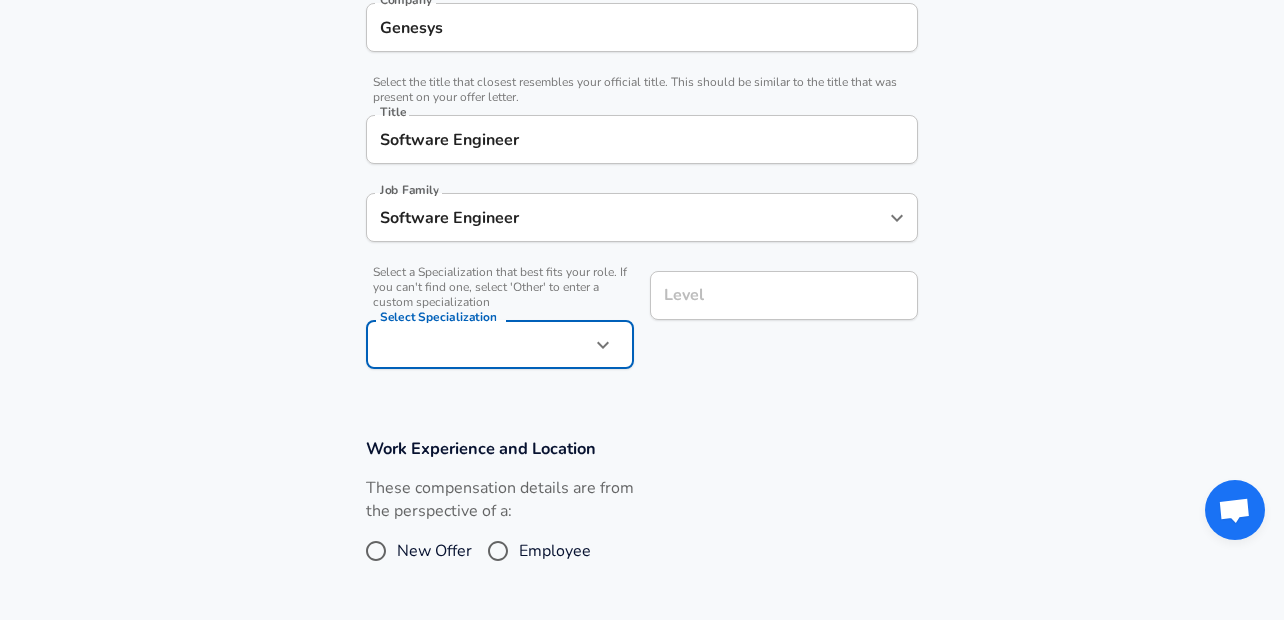 click on "Level Level" at bounding box center (784, 298) 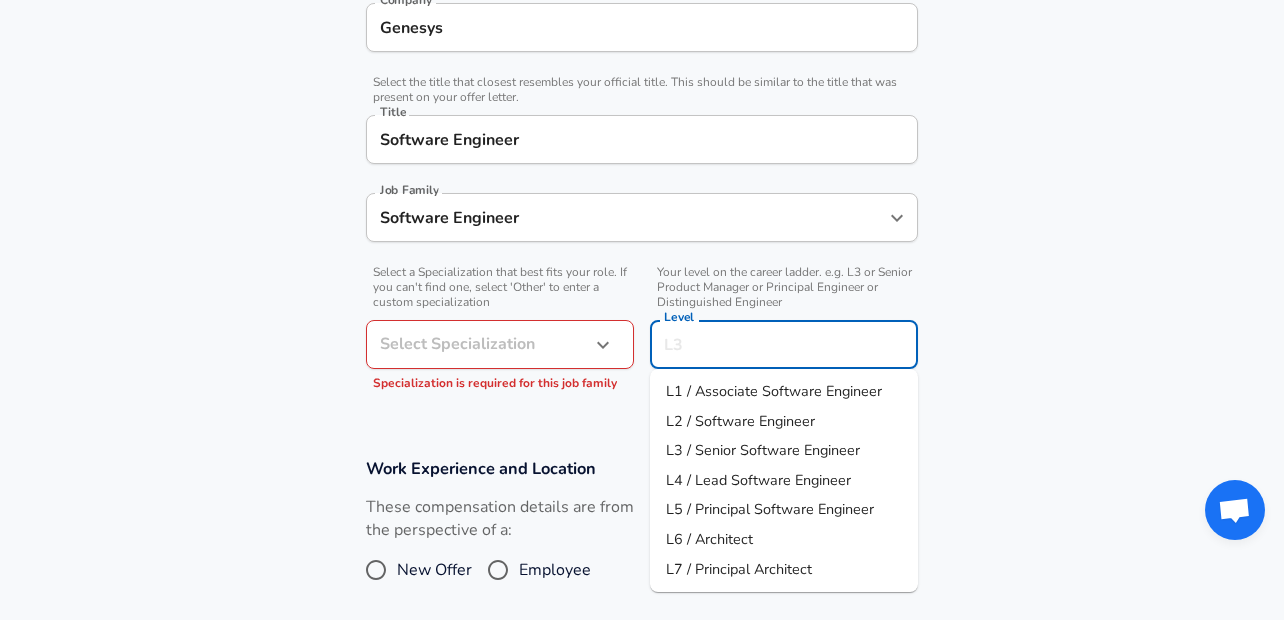 type on "T" 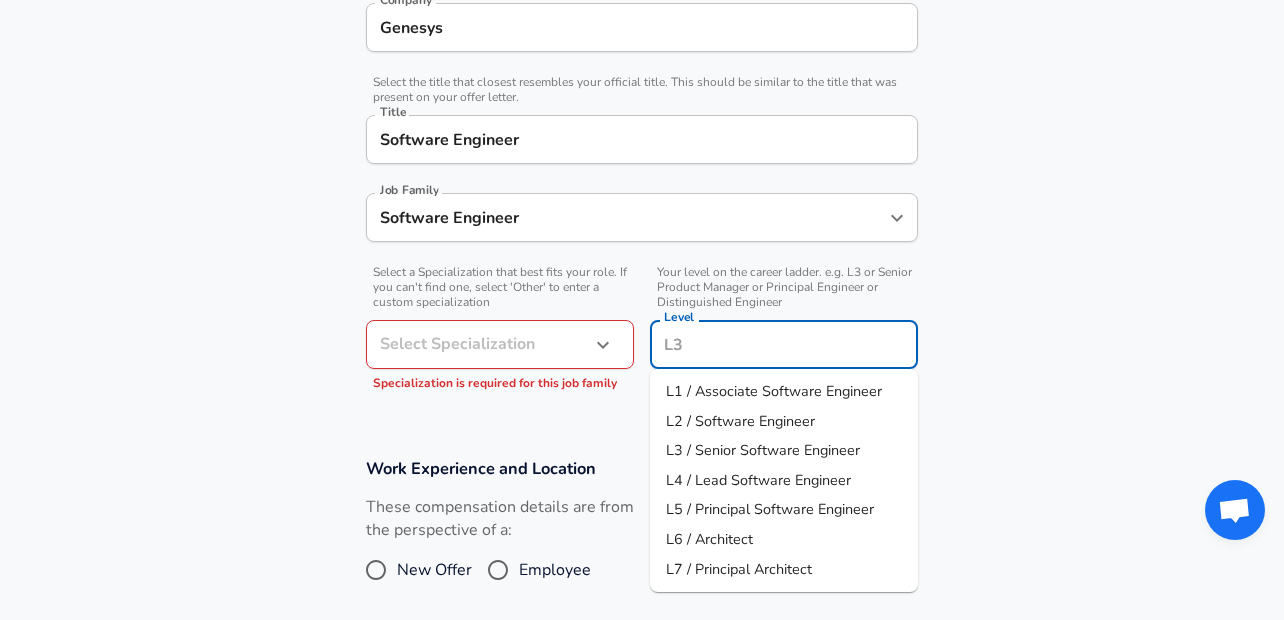click on "L2 / Software Engineer" at bounding box center [740, 421] 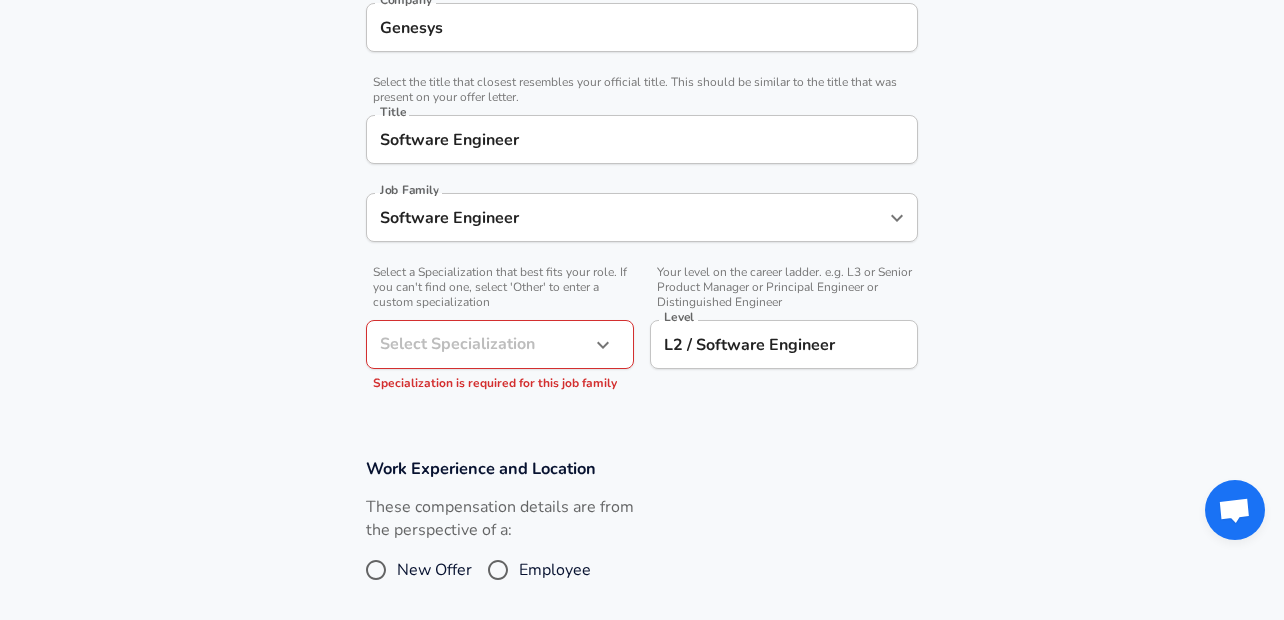 click on "Company & Title Information   Enter the company you received your offer from Company Genesys Company   Select the title that closest resembles your official title. This should be similar to the title that was present on your offer letter. Title Software Engineer Title Job Family Software Engineer Job Family   Select a Specialization that best fits your role. If you can't find one, select 'Other' to enter a custom specialization Select Specialization ​ Select Specialization Specialization is required for this job family   Your level on the career ladder. e.g. L3 or Senior Product Manager or Principal Engineer or Distinguished Engineer Level L2 / Software Engineer Level" at bounding box center [642, 175] 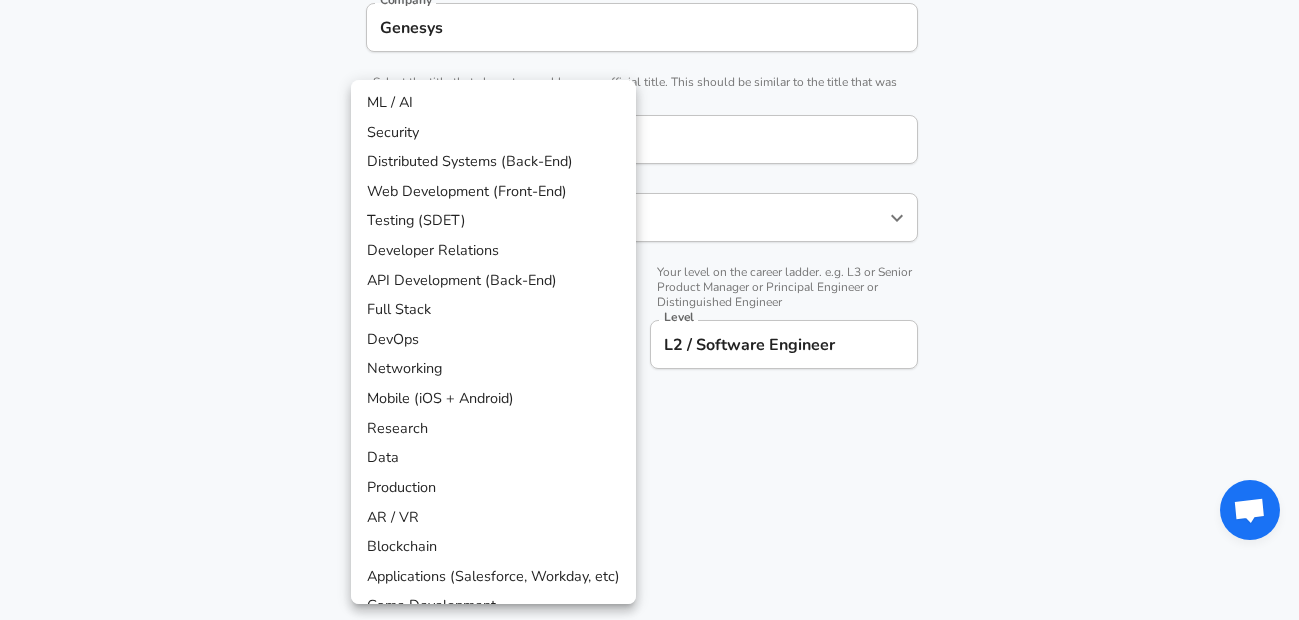 click on "Restart Add Your Salary Upload your offer letter   to verify your submission Enhance Privacy and Anonymity No Automatically hides specific fields until there are enough submissions to safely display the full details.   More Details Based on your submission and the data points that we have already collected, we will automatically hide and anonymize specific fields if there aren't enough data points to remain sufficiently anonymous. Company & Title Information   Enter the company you received your offer from Company Genesys Company   Select the title that closest resembles your official title. This should be similar to the title that was present on your offer letter. Title Software Engineer Title Job Family Software Engineer Job Family   Select a Specialization that best fits your role. If you can't find one, select 'Other' to enter a custom specialization Select Specialization ​ Select Specialization Specialization is required for this job family   Level L2 / Software Engineer Level New Offer Employee" at bounding box center (649, -130) 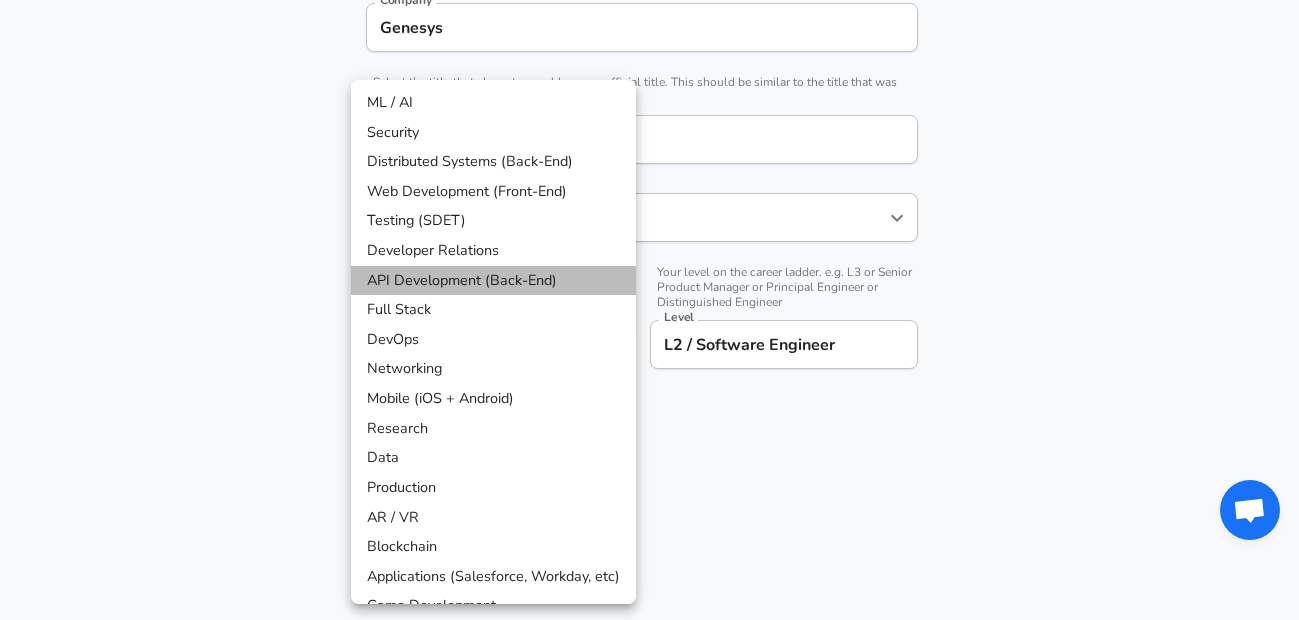 click on "API Development (Back-End)" at bounding box center [493, 281] 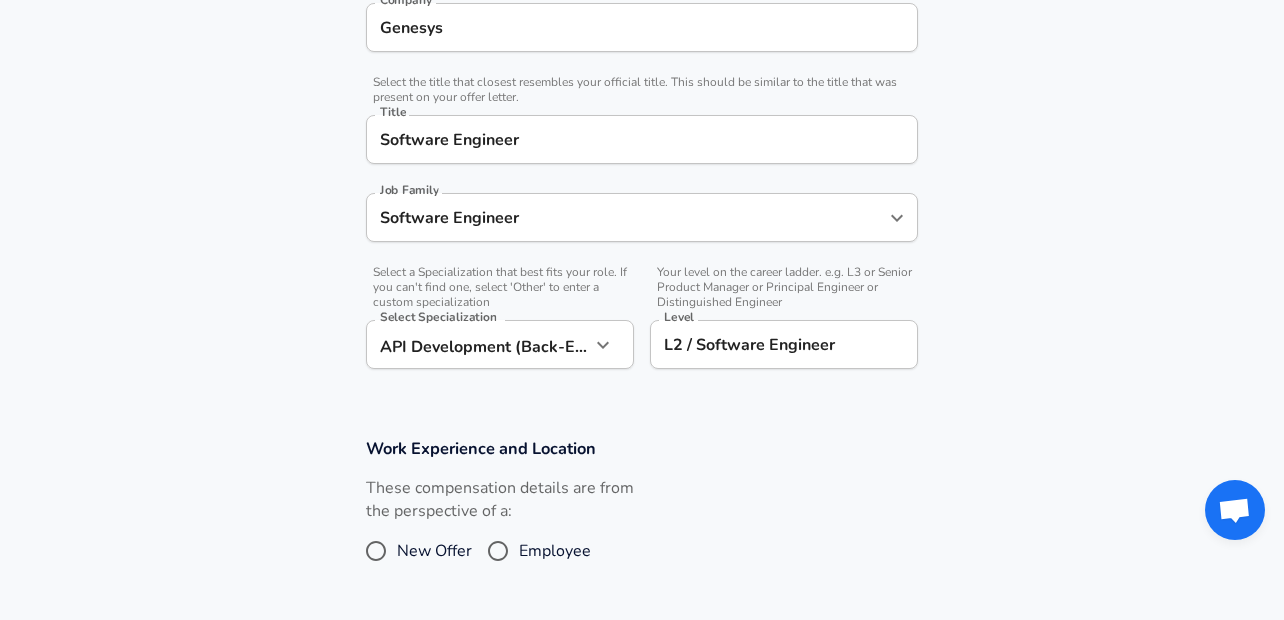click on "Work Experience and Location These compensation details are from the perspective of a: New Offer Employee" at bounding box center (642, 510) 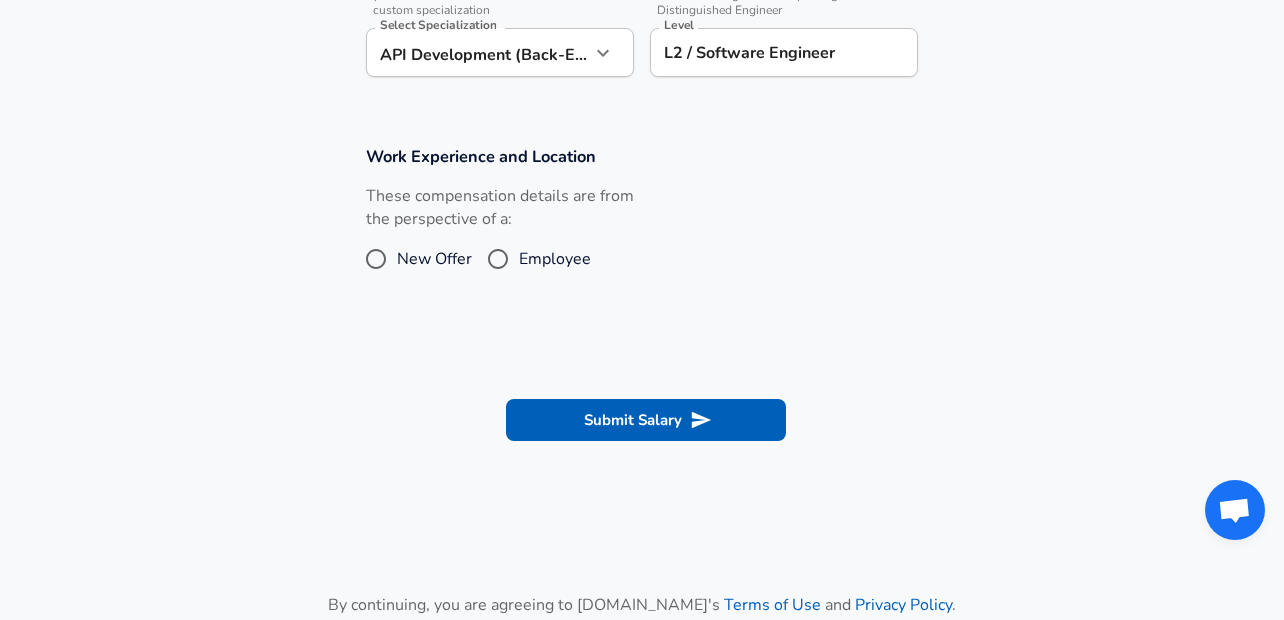scroll, scrollTop: 739, scrollLeft: 0, axis: vertical 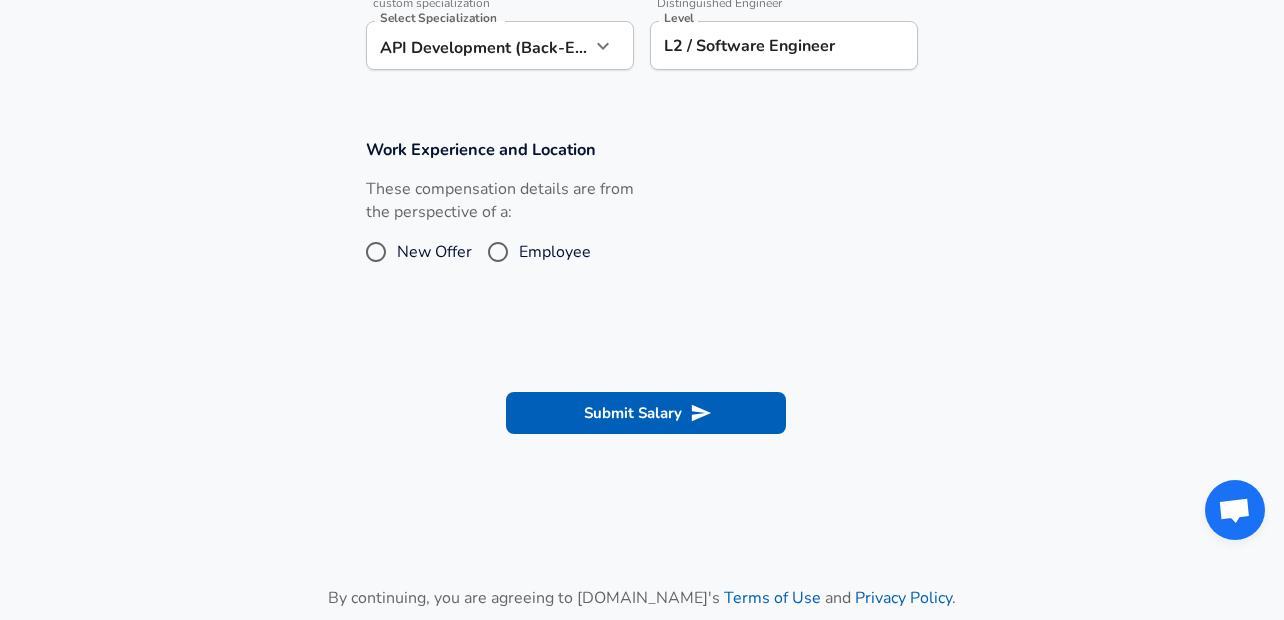 click on "Employee" at bounding box center (555, 252) 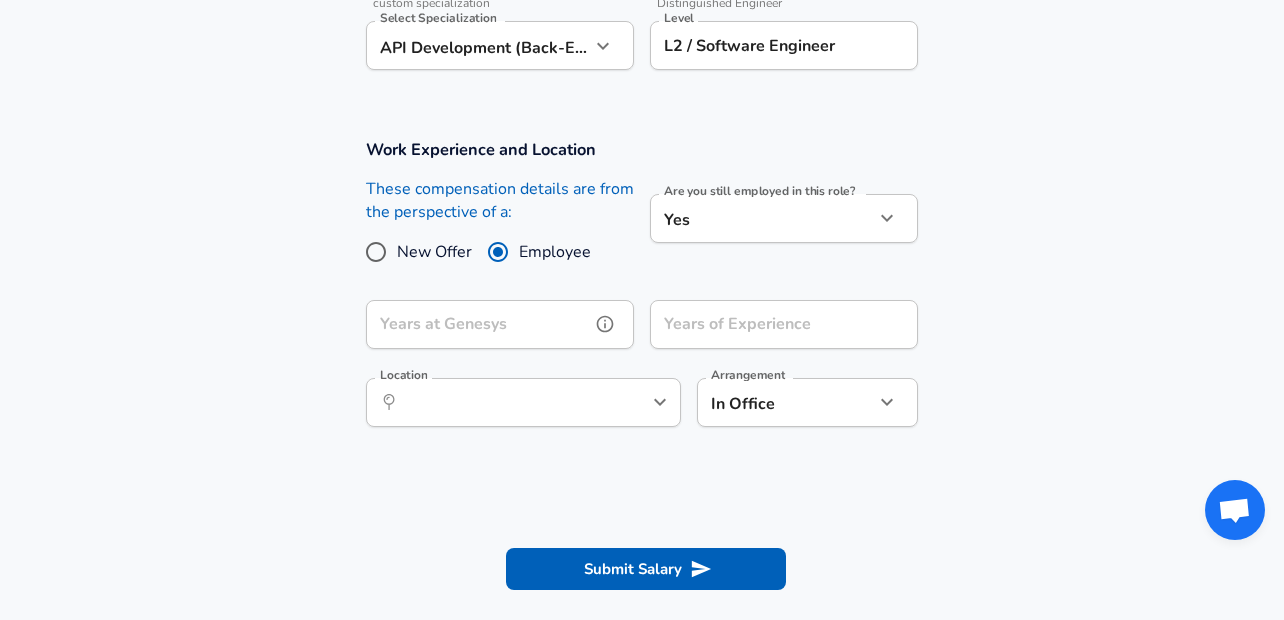 click on "Years at Genesys" at bounding box center [478, 324] 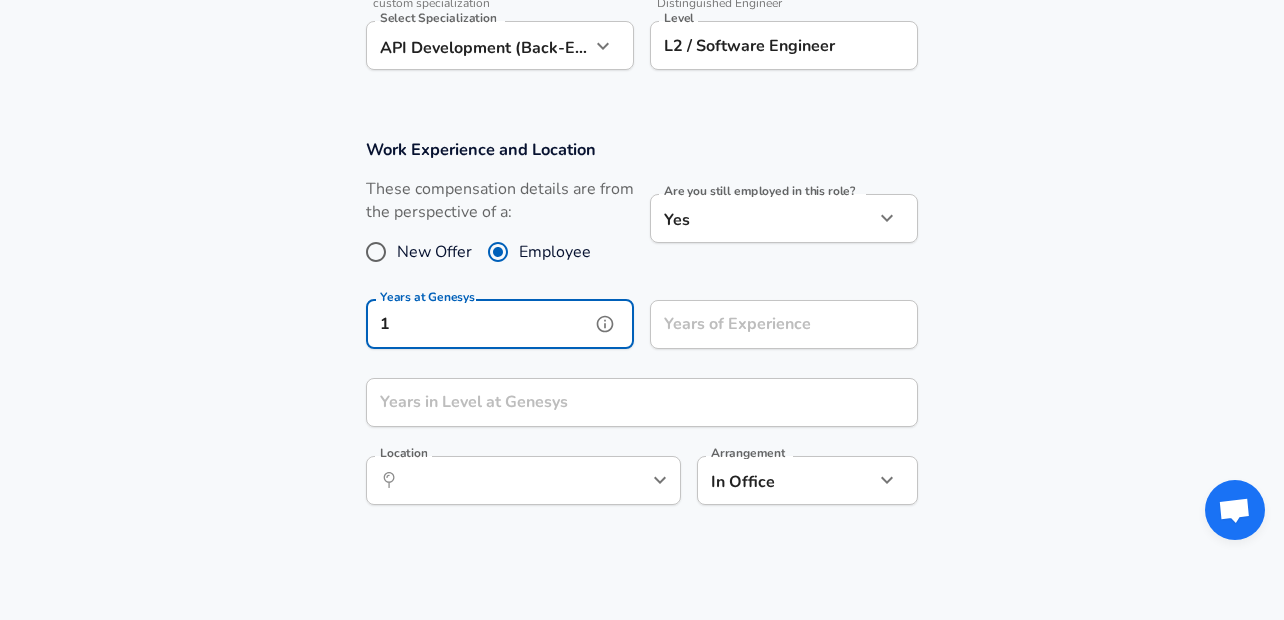 type on "1" 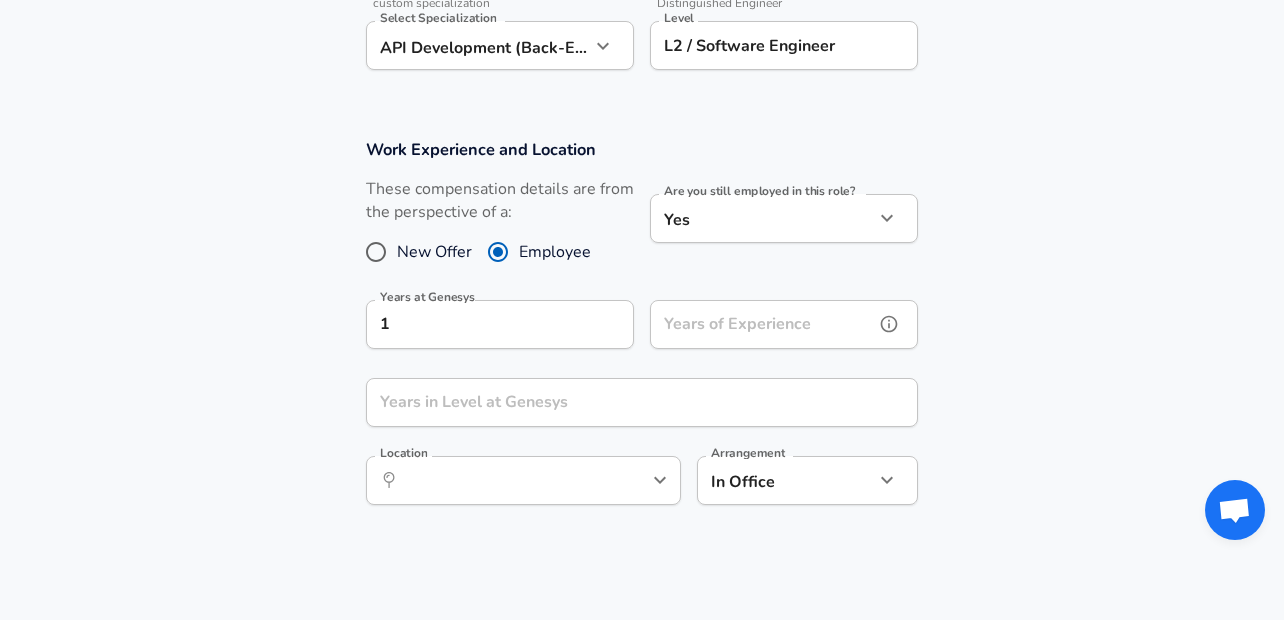 click on "Years of Experience" at bounding box center (762, 324) 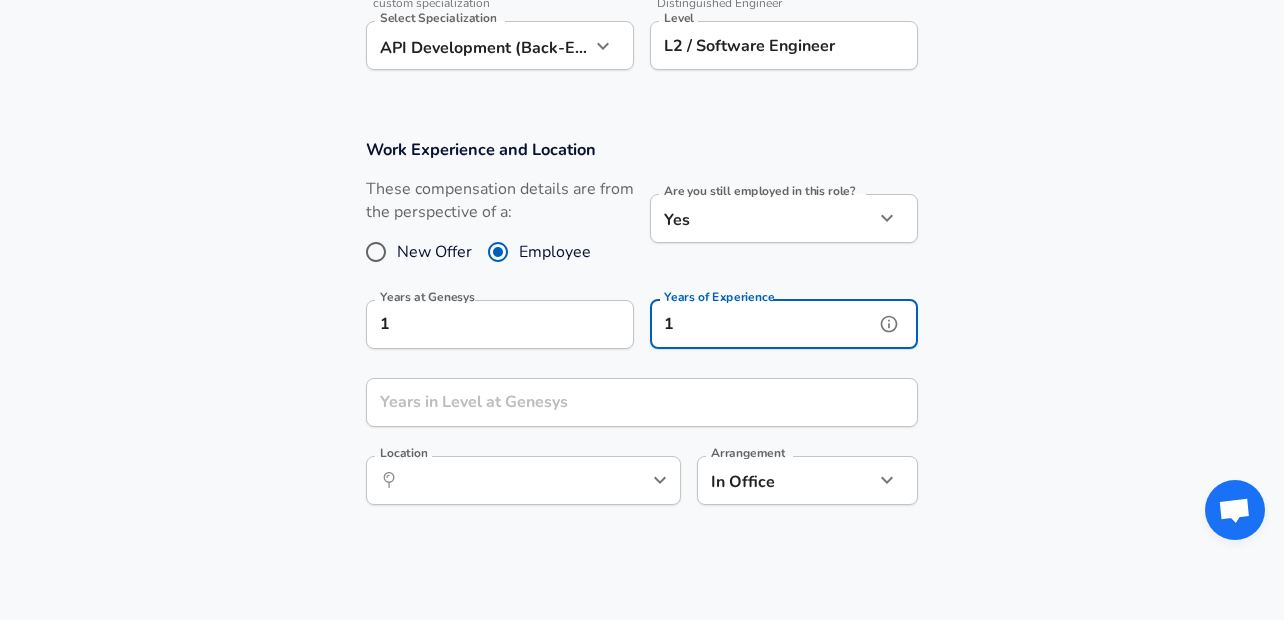 type on "1" 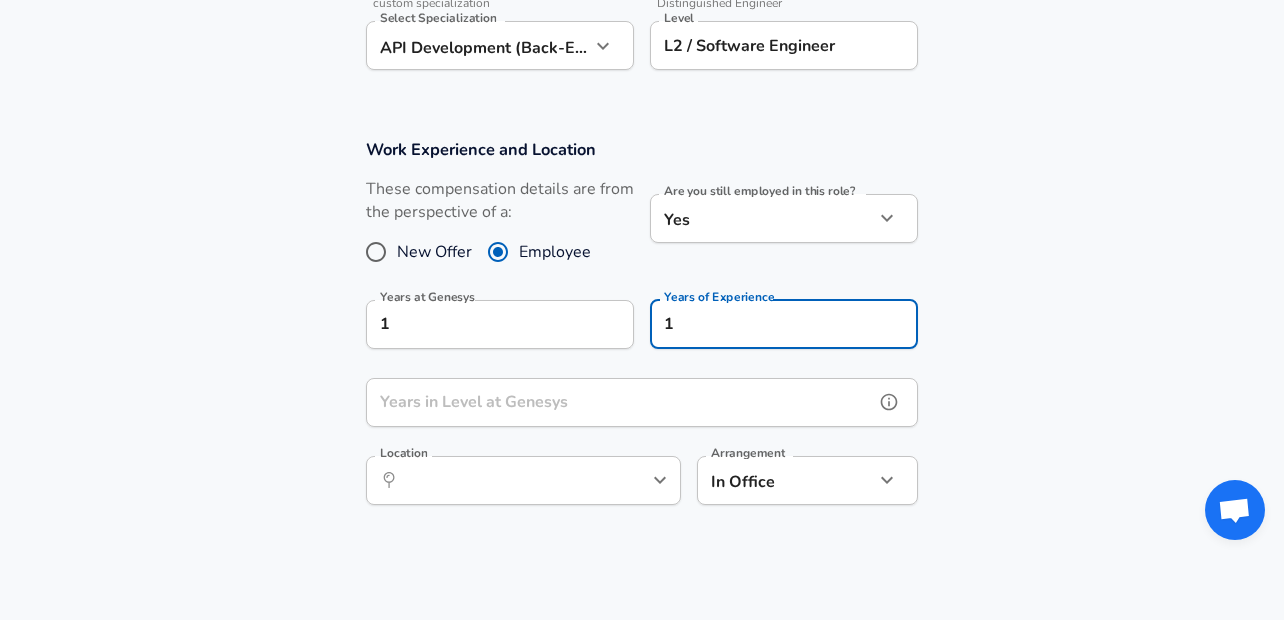 click on "Years in Level at Genesys" at bounding box center [620, 402] 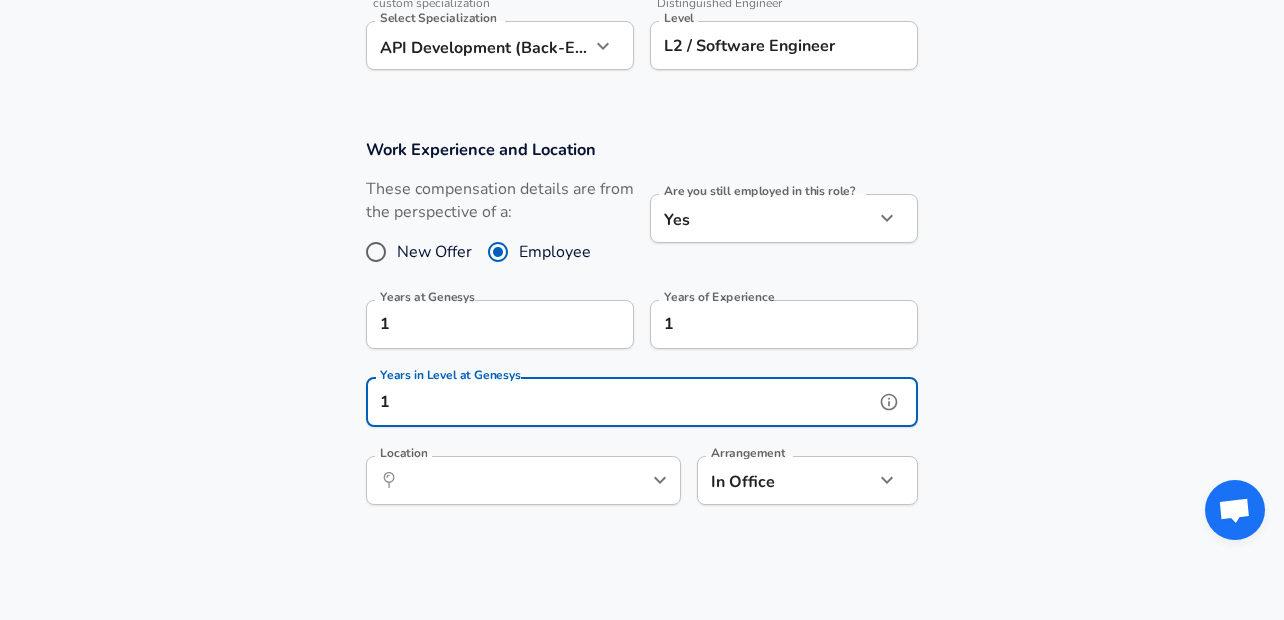 type on "1" 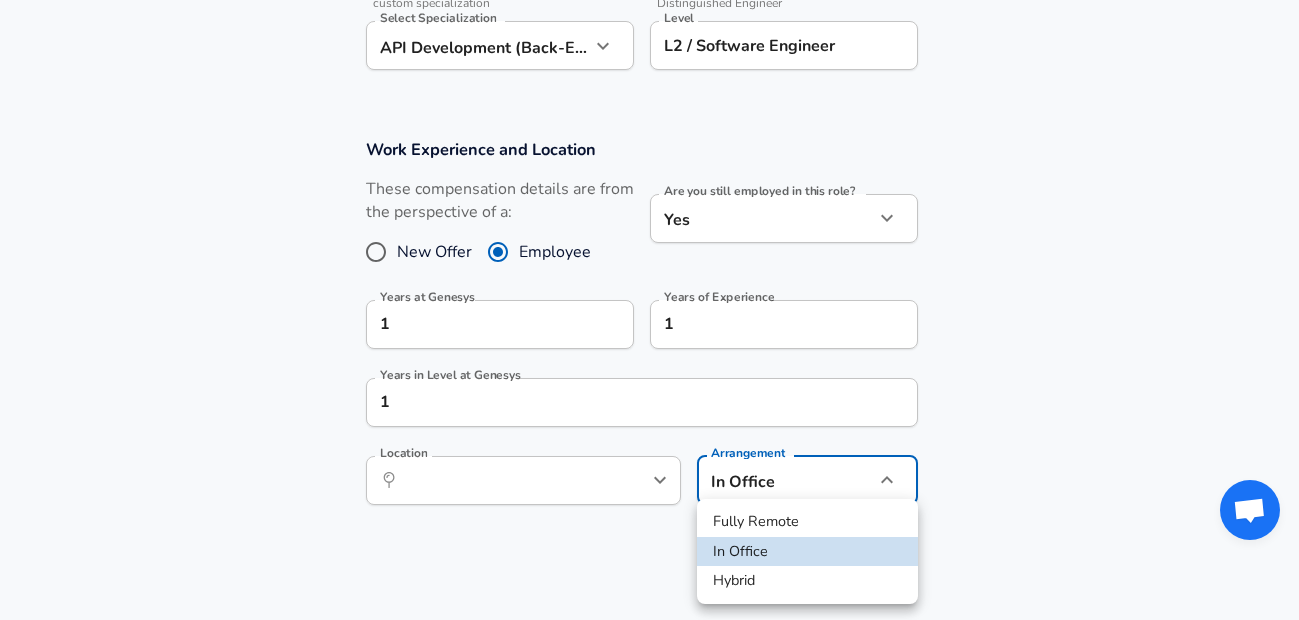 click on "Restart Add Your Salary Upload your offer letter   to verify your submission Enhance Privacy and Anonymity No Automatically hides specific fields until there are enough submissions to safely display the full details.   More Details Based on your submission and the data points that we have already collected, we will automatically hide and anonymize specific fields if there aren't enough data points to remain sufficiently anonymous. Company & Title Information   Enter the company you received your offer from Company Genesys Company   Select the title that closest resembles your official title. This should be similar to the title that was present on your offer letter. Title Software Engineer Title Job Family Software Engineer Job Family   Select a Specialization that best fits your role. If you can't find one, select 'Other' to enter a custom specialization Select Specialization API Development (Back-End) API Development (Back-End) Select Specialization   Level L2 / Software Engineer Level New Offer Employee Yes" at bounding box center (649, -429) 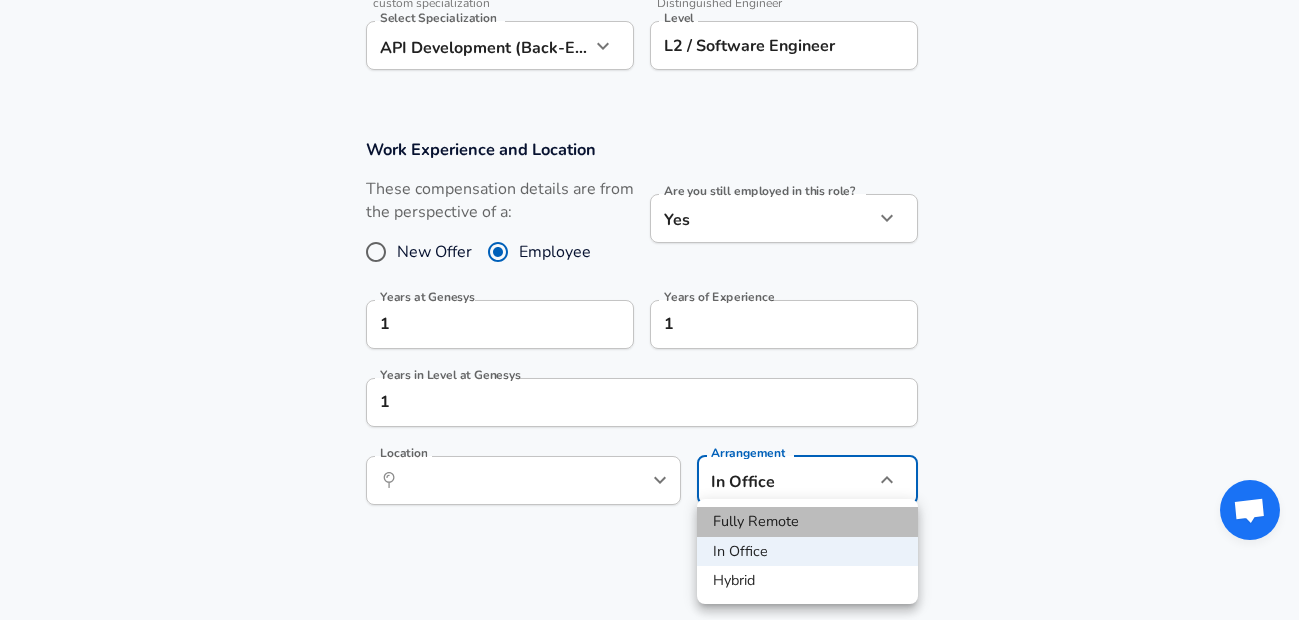 click on "Fully Remote" at bounding box center (807, 522) 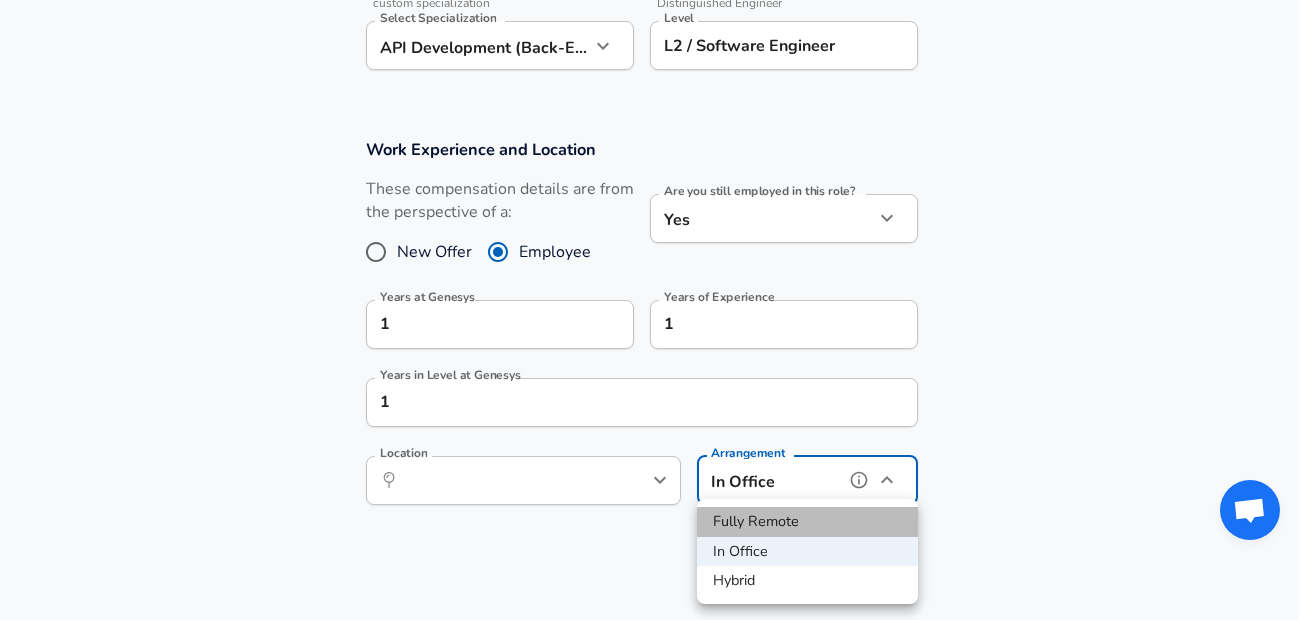 type on "remote" 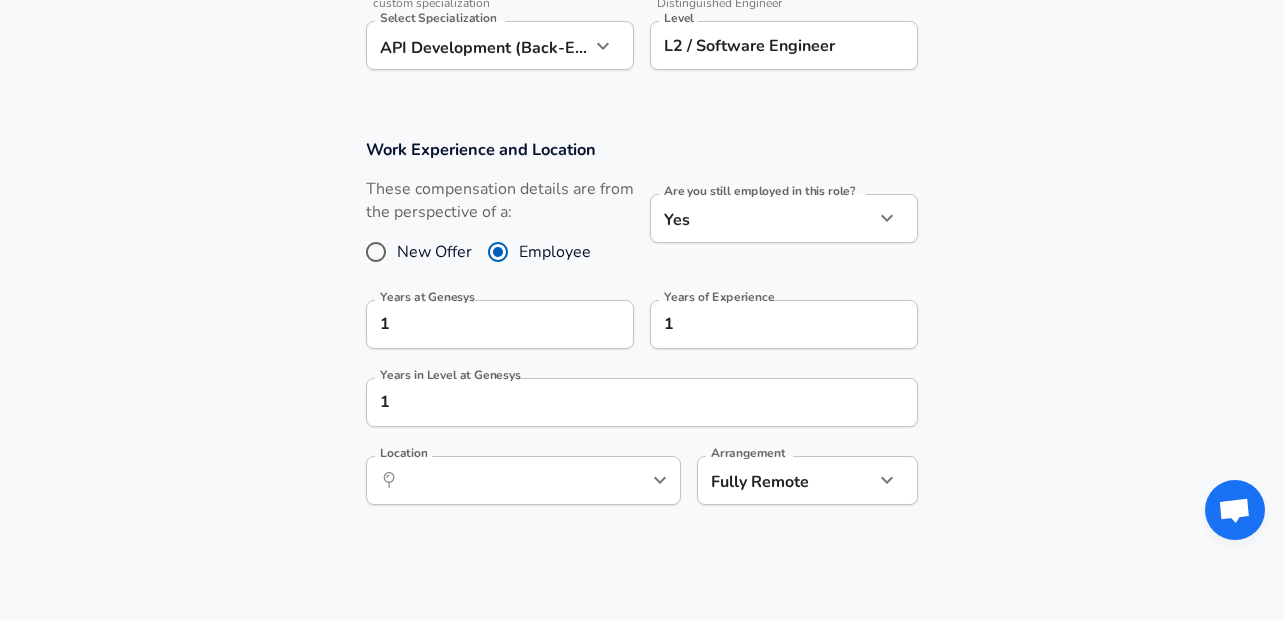click on "Work Experience and Location These compensation details are from the perspective of a: New Offer Employee Are you still employed in this role? Yes yes Are you still employed in this role? Years at Genesys 1 Years at Genesys Years of Experience 1 Years of Experience Years in Level at Genesys 1 Years in Level at Genesys Location ​ Location Arrangement Fully Remote remote Arrangement" at bounding box center [642, 332] 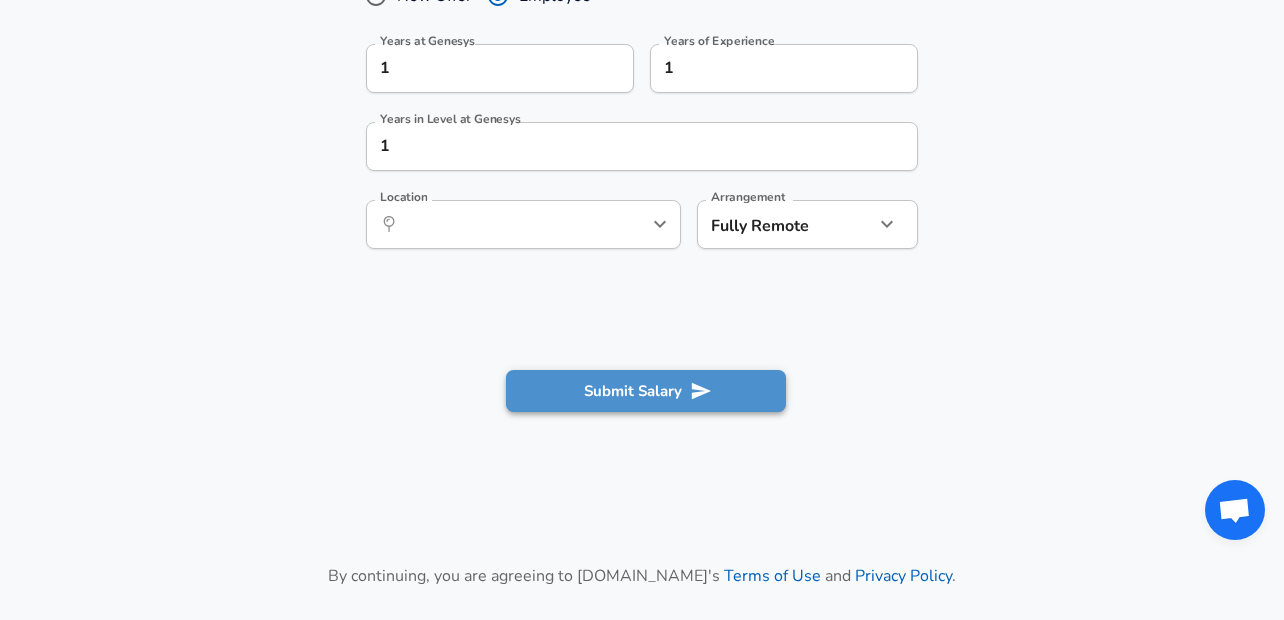 click on "Submit Salary" at bounding box center [646, 391] 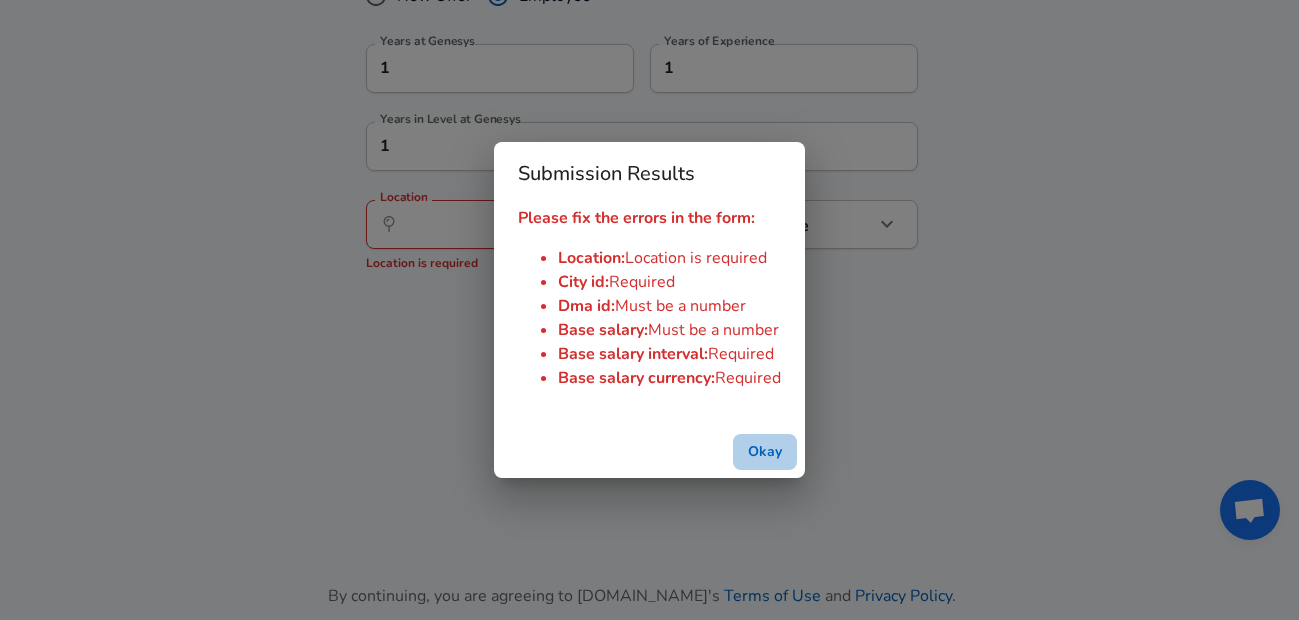 click on "Okay" at bounding box center [765, 452] 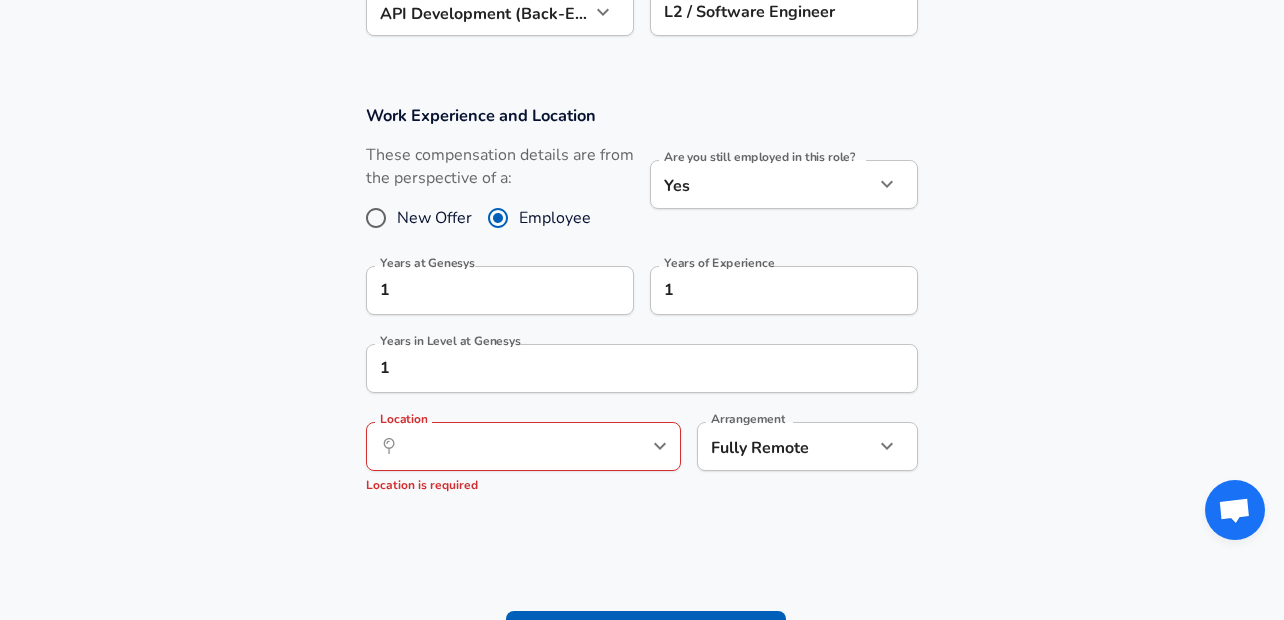 scroll, scrollTop: 766, scrollLeft: 0, axis: vertical 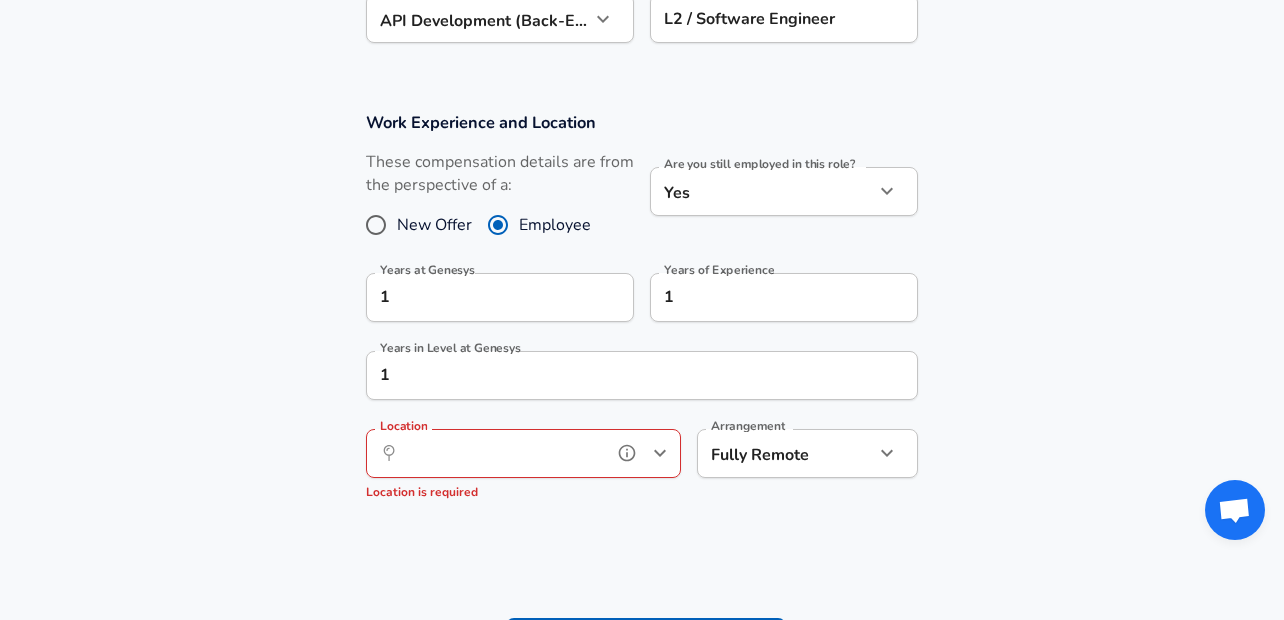 click on "Location" at bounding box center [501, 453] 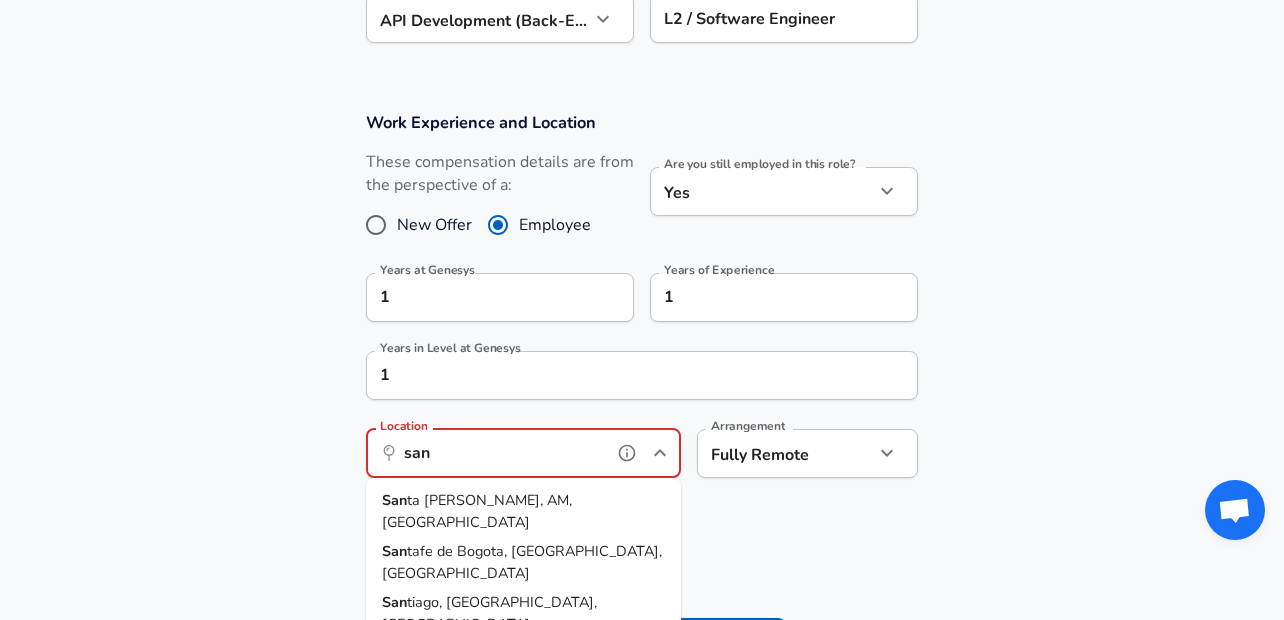 scroll, scrollTop: 809, scrollLeft: 0, axis: vertical 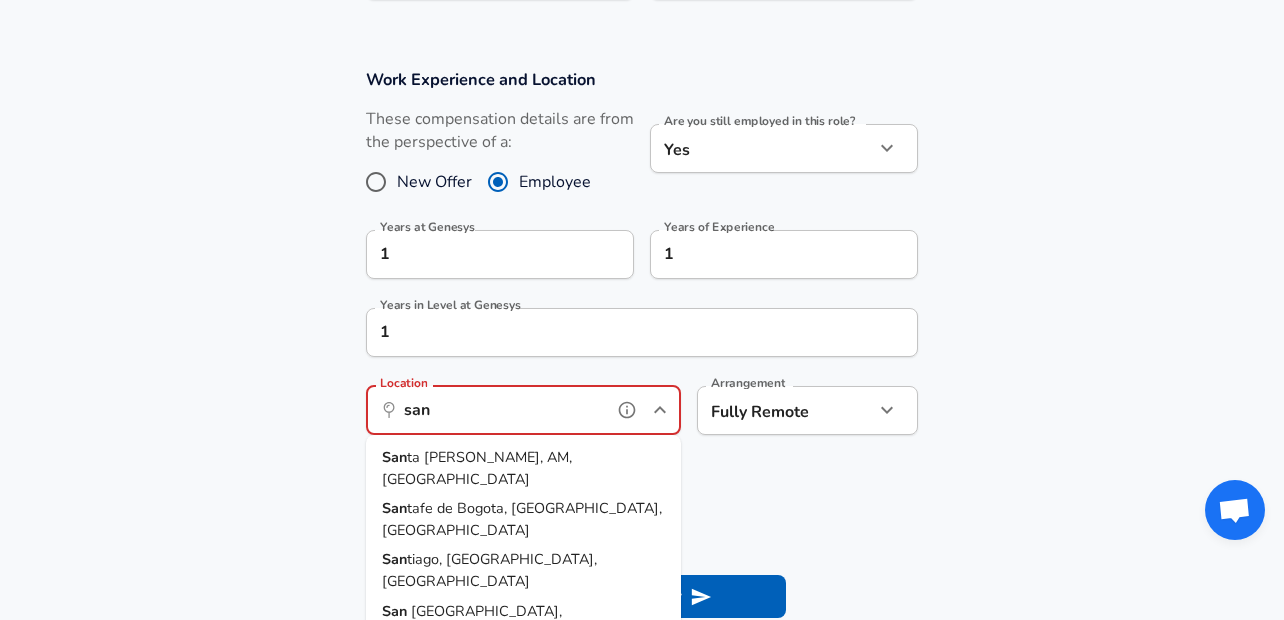 click on "[GEOGRAPHIC_DATA], [GEOGRAPHIC_DATA]" at bounding box center (472, 622) 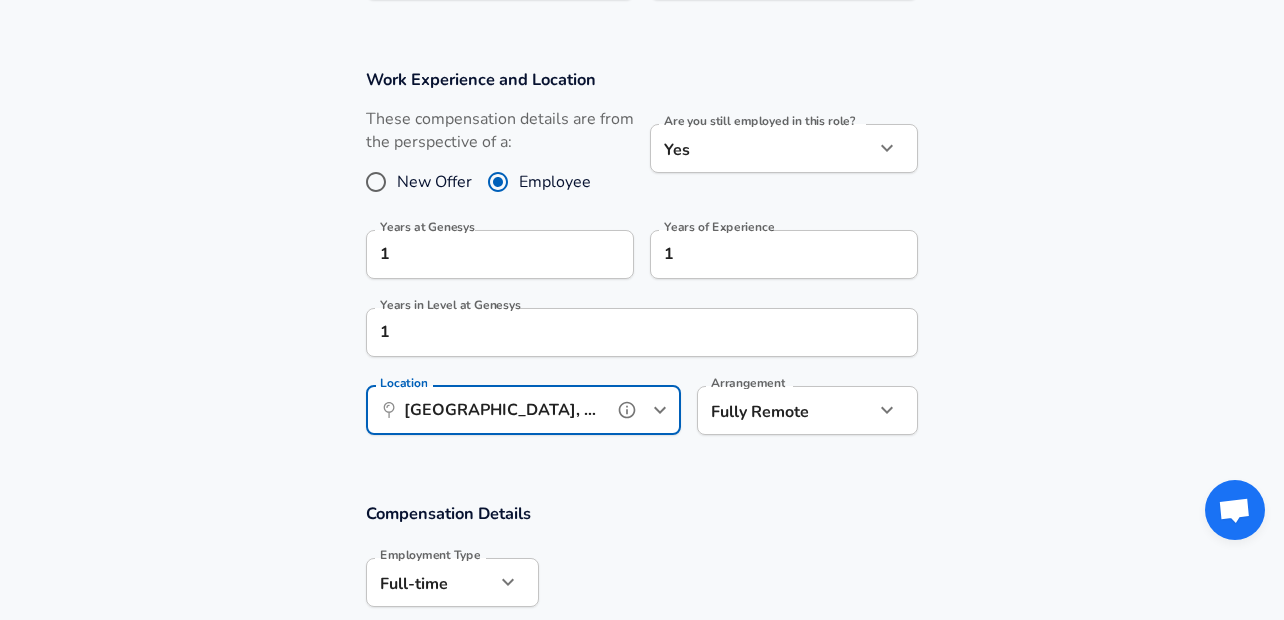 type on "[GEOGRAPHIC_DATA], [GEOGRAPHIC_DATA]" 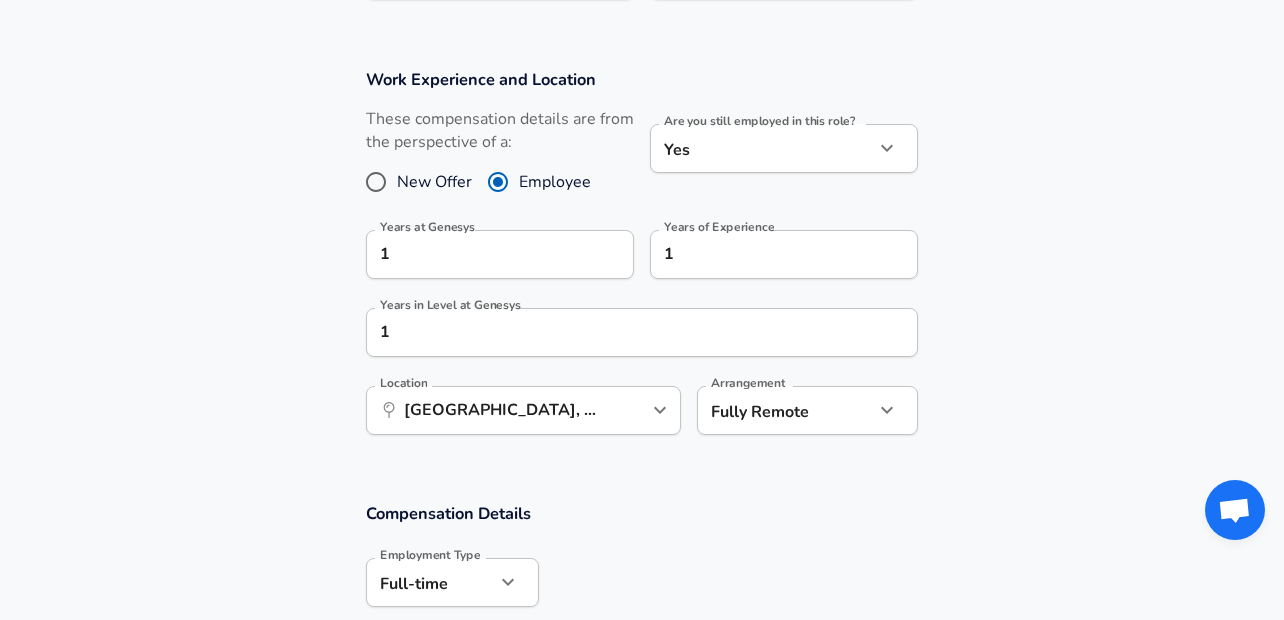 click on "Compensation Details" at bounding box center [642, 513] 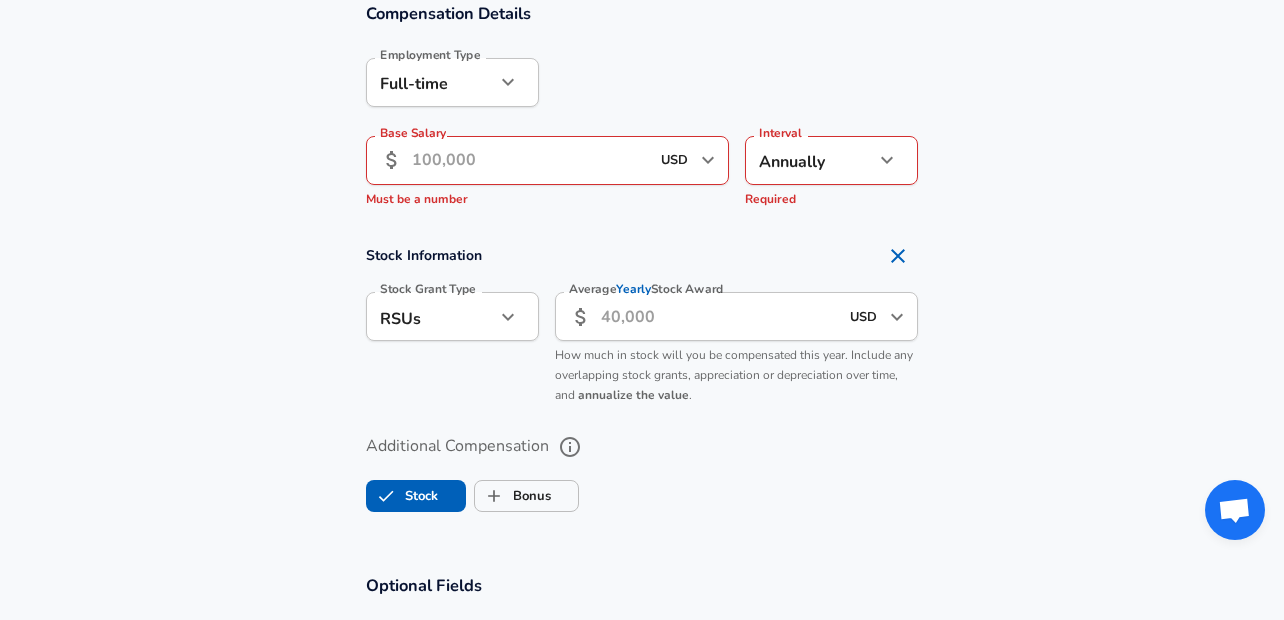 scroll, scrollTop: 1317, scrollLeft: 0, axis: vertical 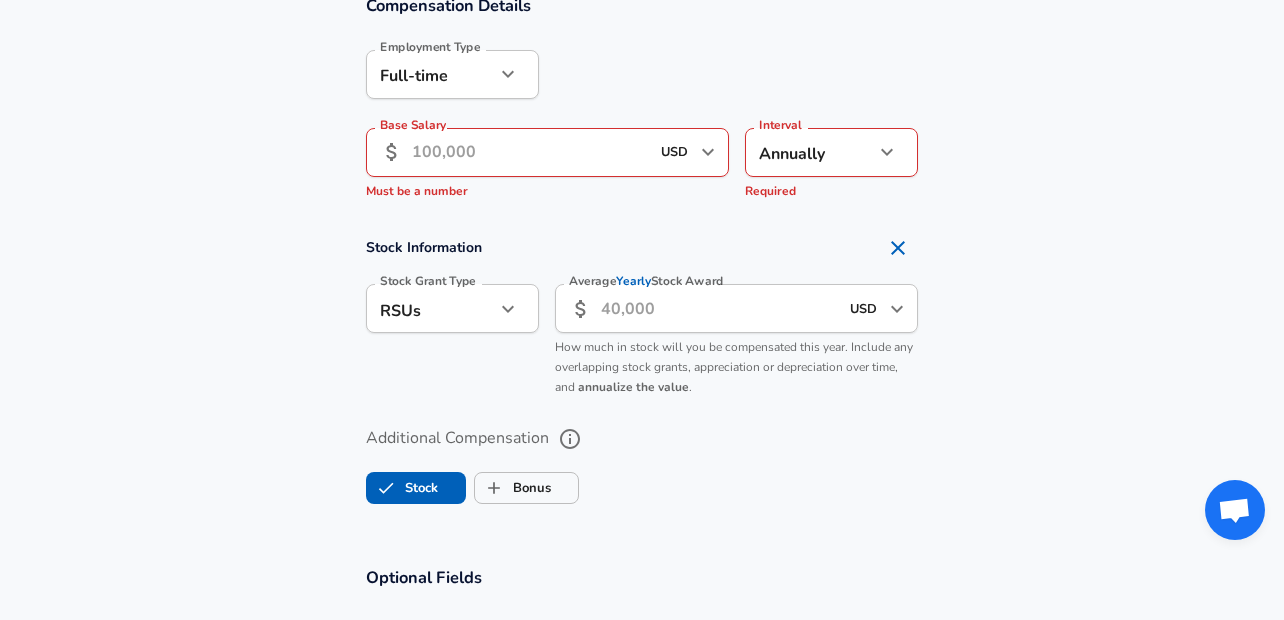 click on "Base Salary" at bounding box center (530, 152) 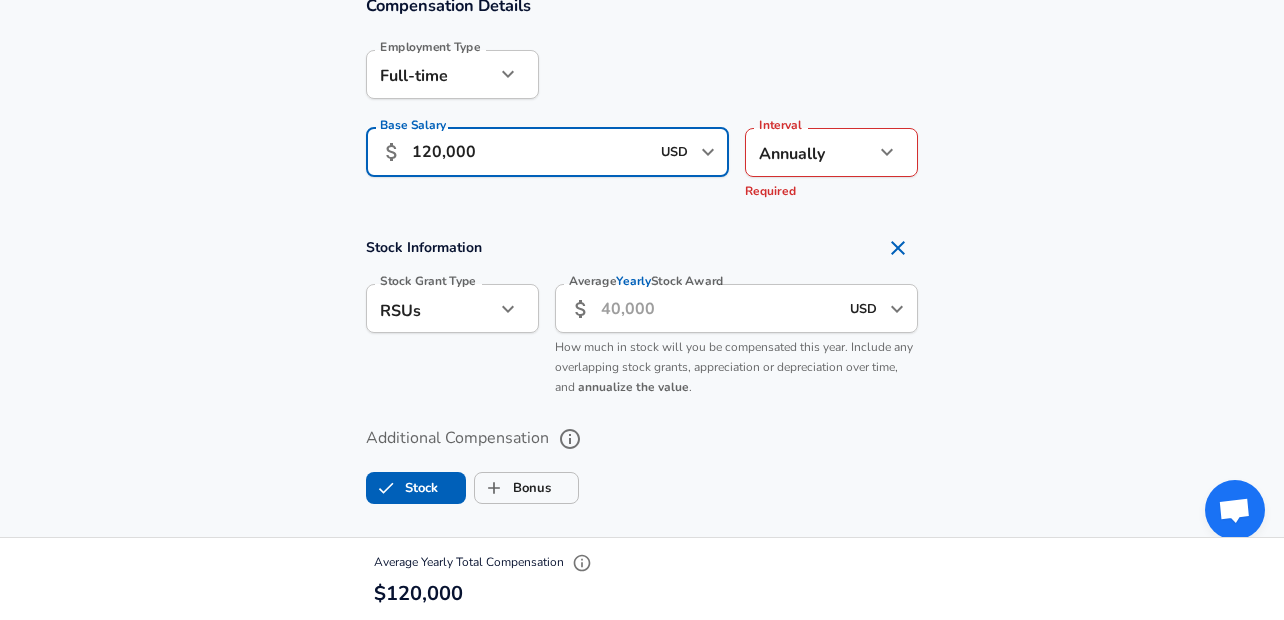 type on "120,000" 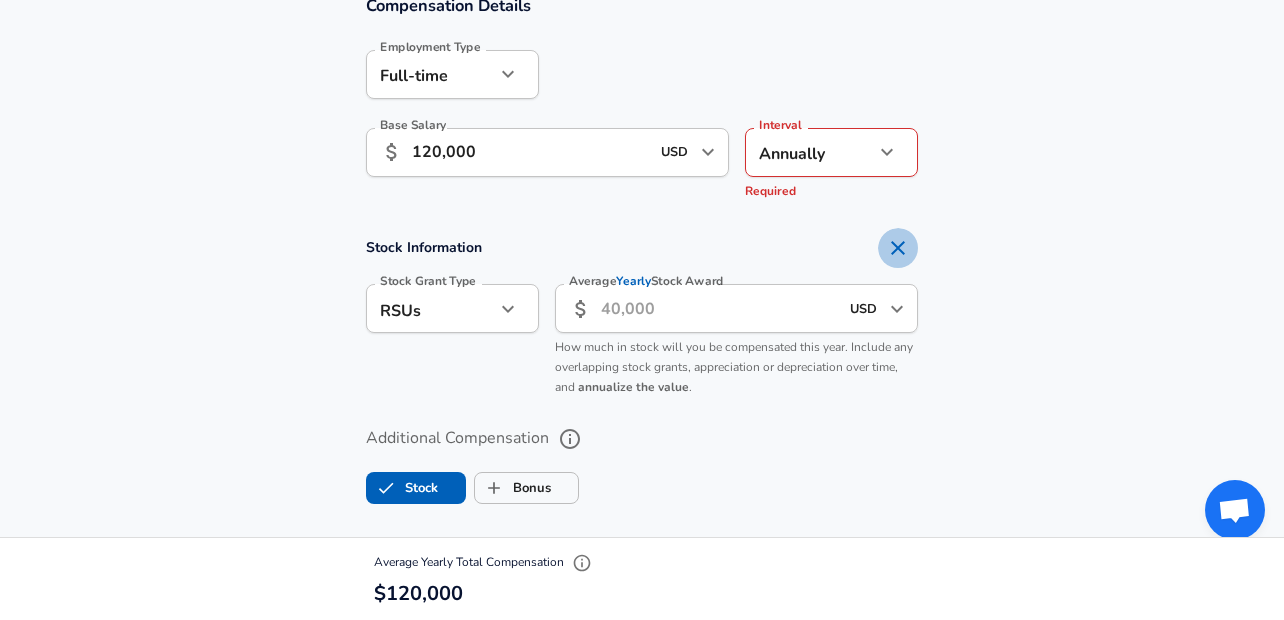 click 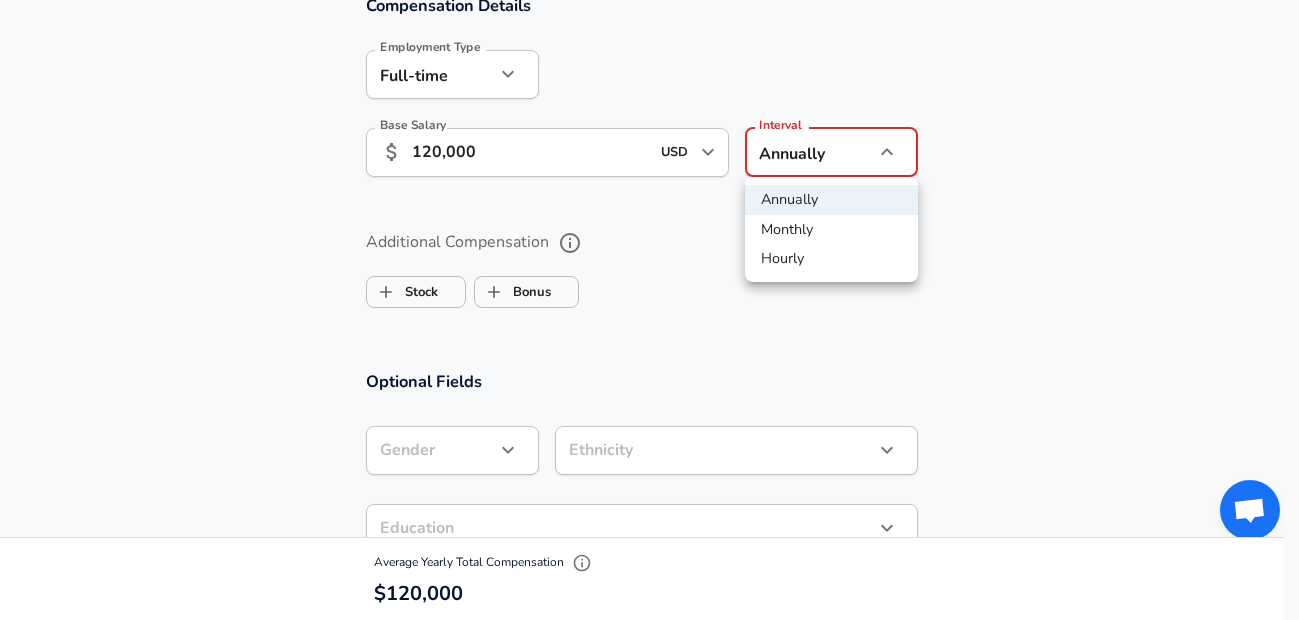 click on "Restart Add Your Salary Upload your offer letter   to verify your submission Enhance Privacy and Anonymity No Automatically hides specific fields until there are enough submissions to safely display the full details.   More Details Based on your submission and the data points that we have already collected, we will automatically hide and anonymize specific fields if there aren't enough data points to remain sufficiently anonymous. Company & Title Information   Enter the company you received your offer from Company Genesys Company   Select the title that closest resembles your official title. This should be similar to the title that was present on your offer letter. Title Software Engineer Title Job Family Software Engineer Job Family   Select a Specialization that best fits your role. If you can't find one, select 'Other' to enter a custom specialization Select Specialization API Development (Back-End) API Development (Back-End) Select Specialization   Level L2 / Software Engineer Level New Offer Employee Yes" at bounding box center [649, -1007] 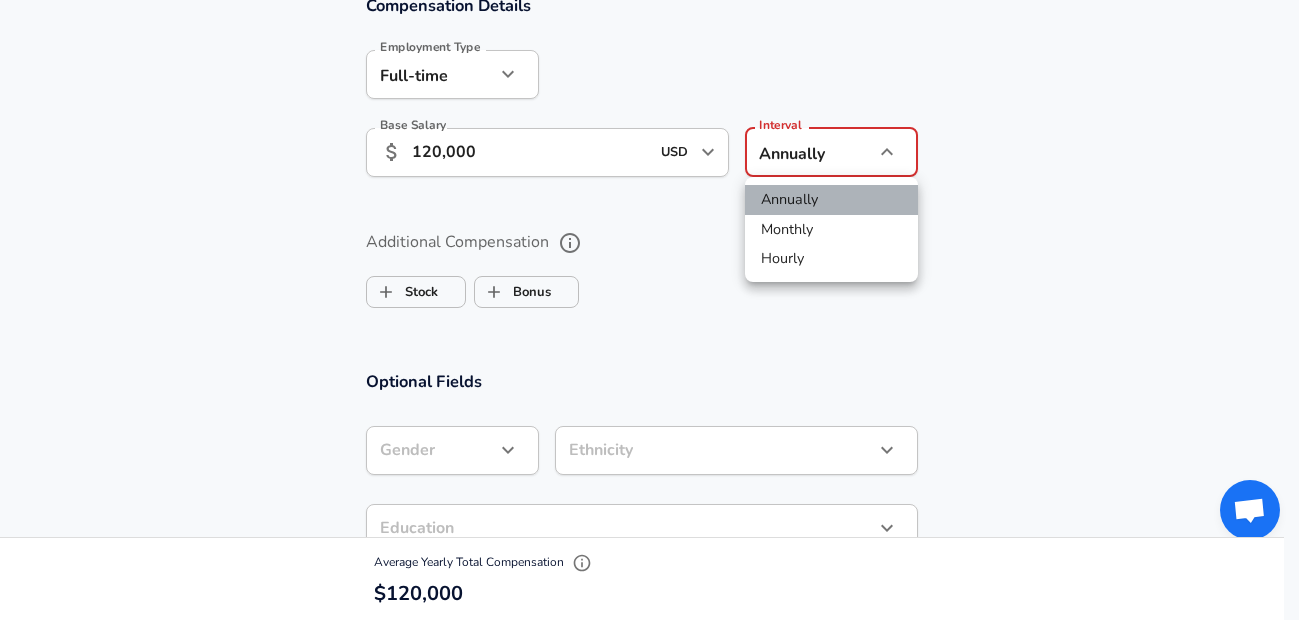 click on "Annually" at bounding box center [831, 200] 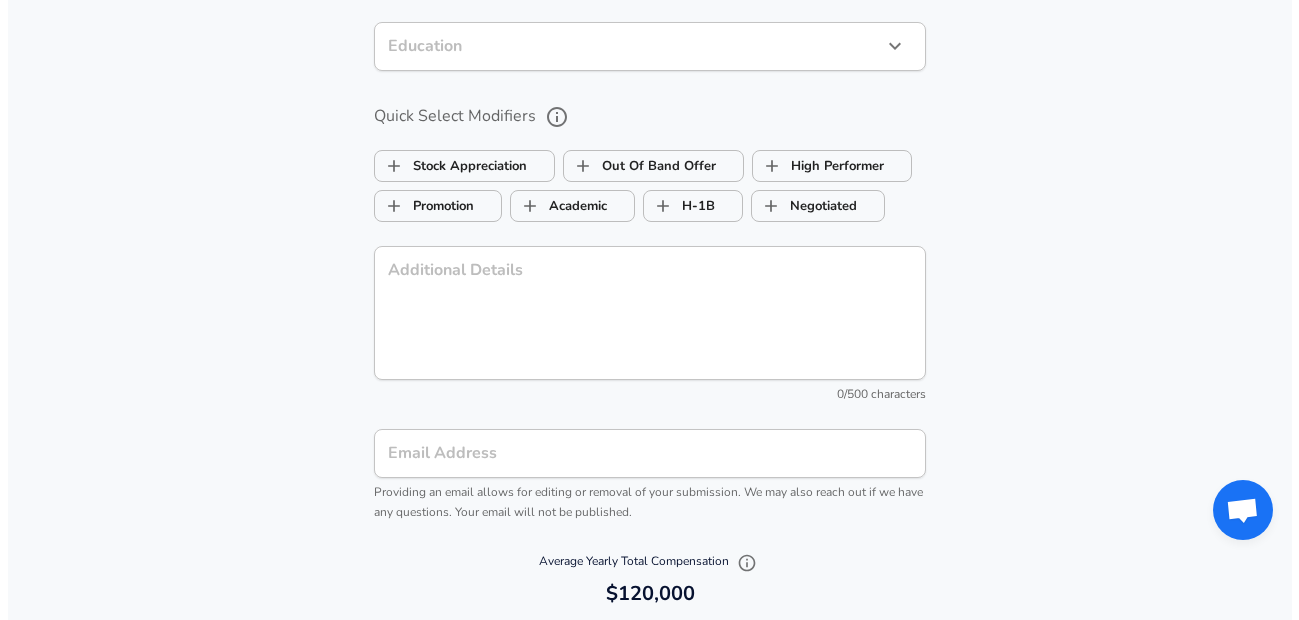 scroll, scrollTop: 2328, scrollLeft: 0, axis: vertical 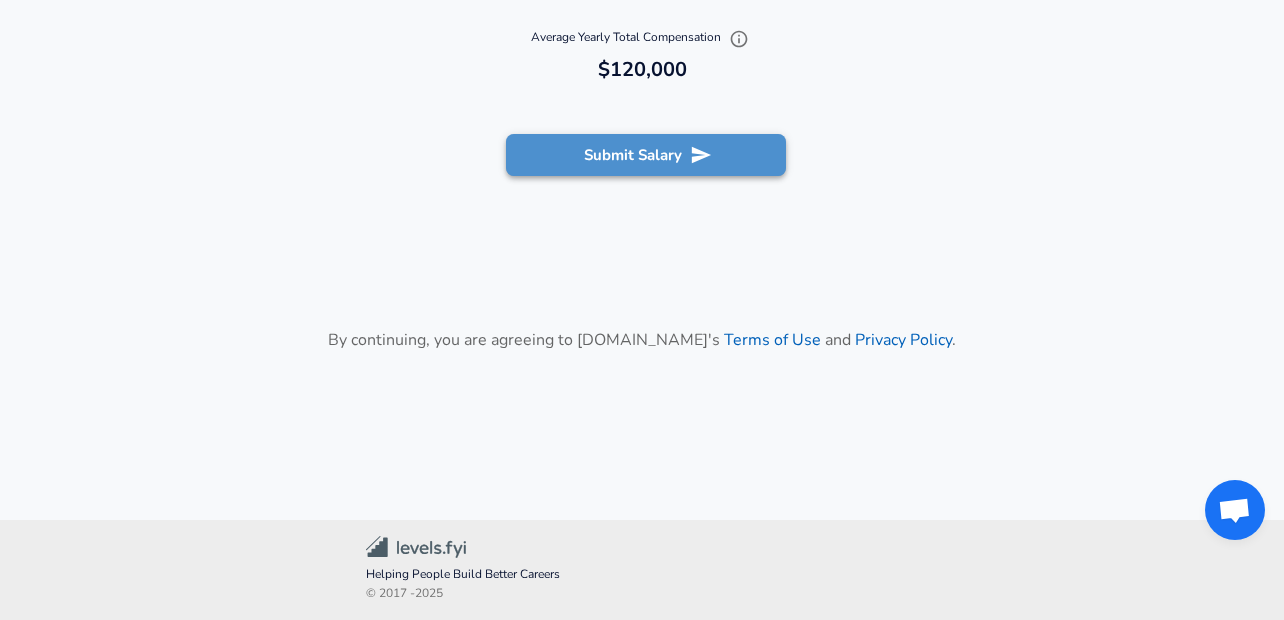 click on "Submit Salary" at bounding box center [646, 155] 